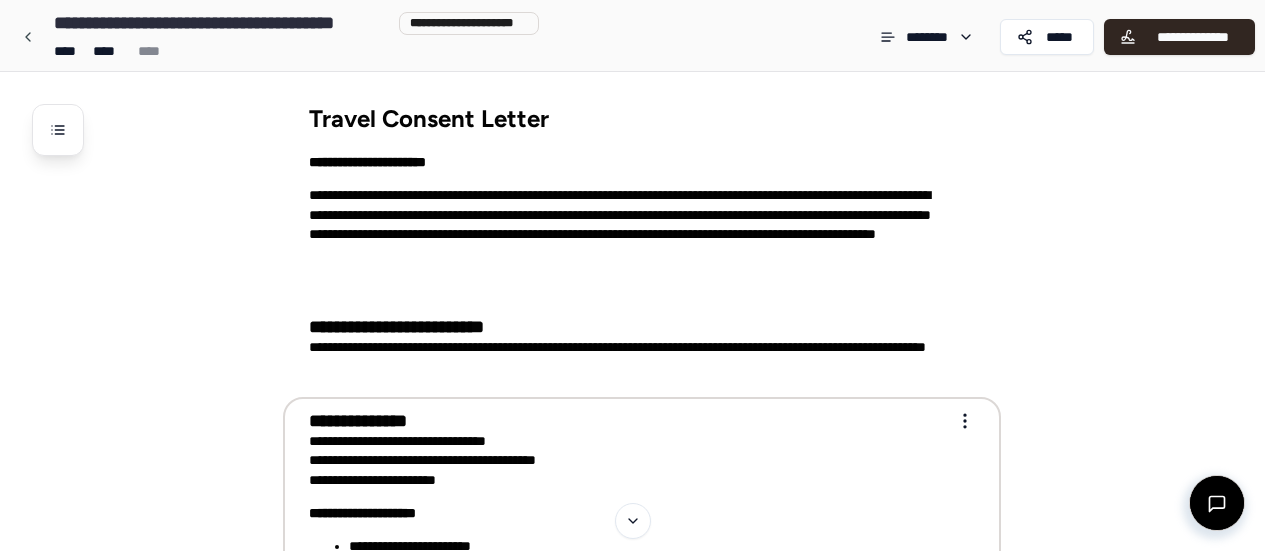 scroll, scrollTop: 0, scrollLeft: 0, axis: both 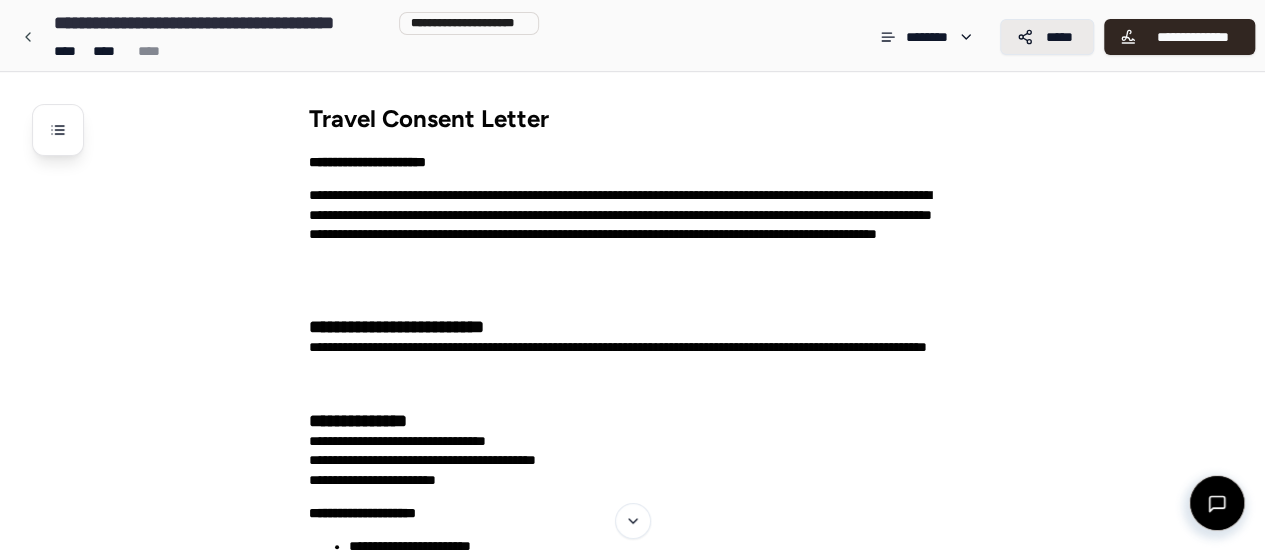 click on "*****" at bounding box center [1059, 37] 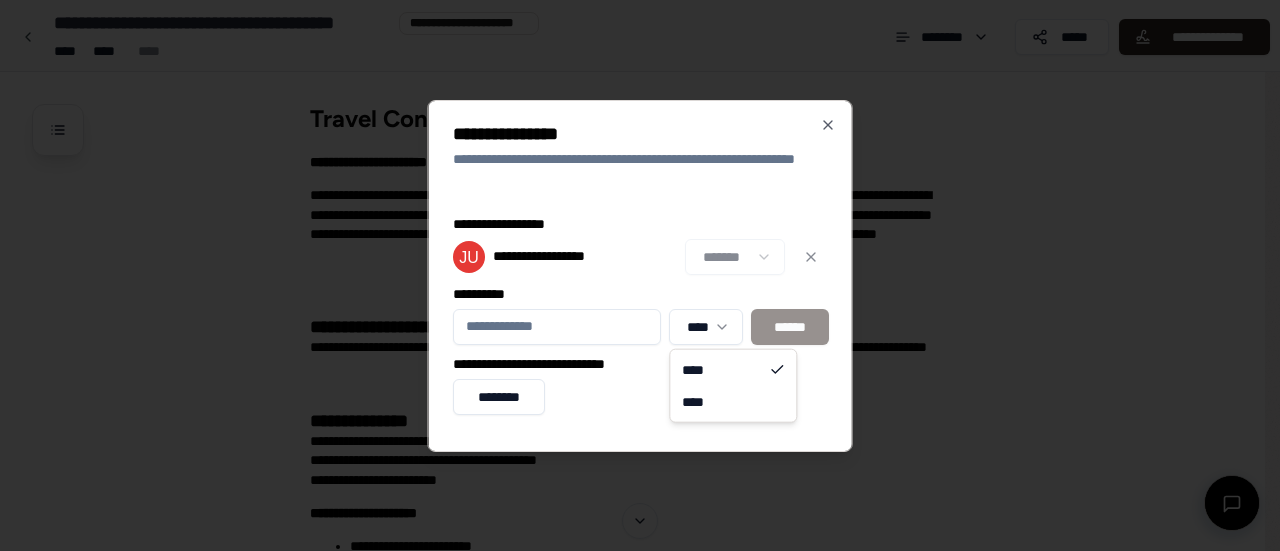 click on "**********" at bounding box center (632, 619) 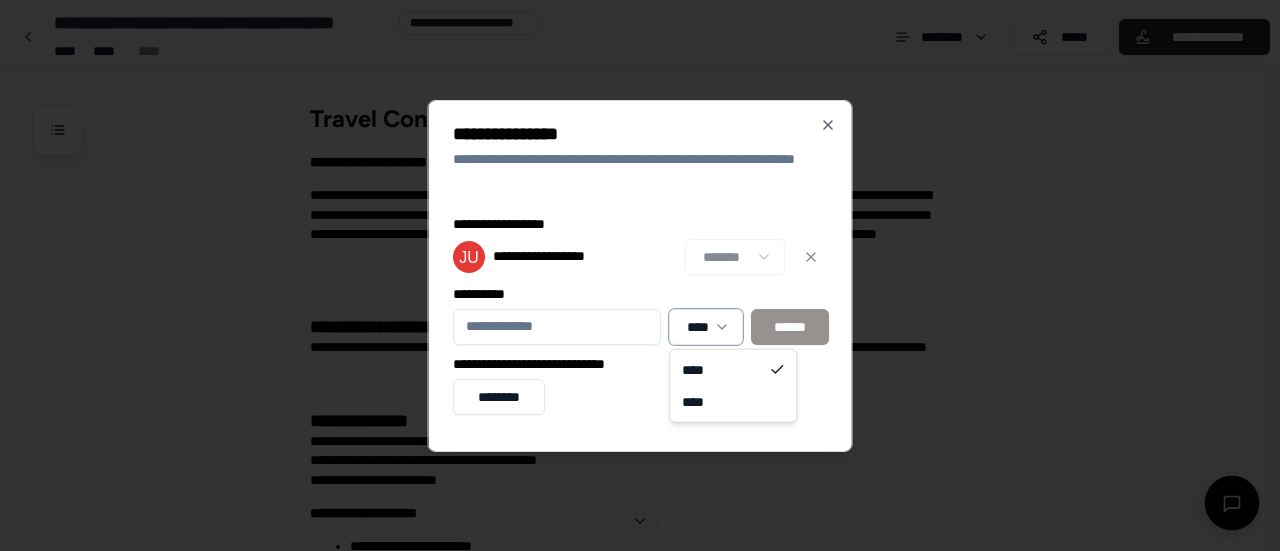 click on "**********" at bounding box center [632, 619] 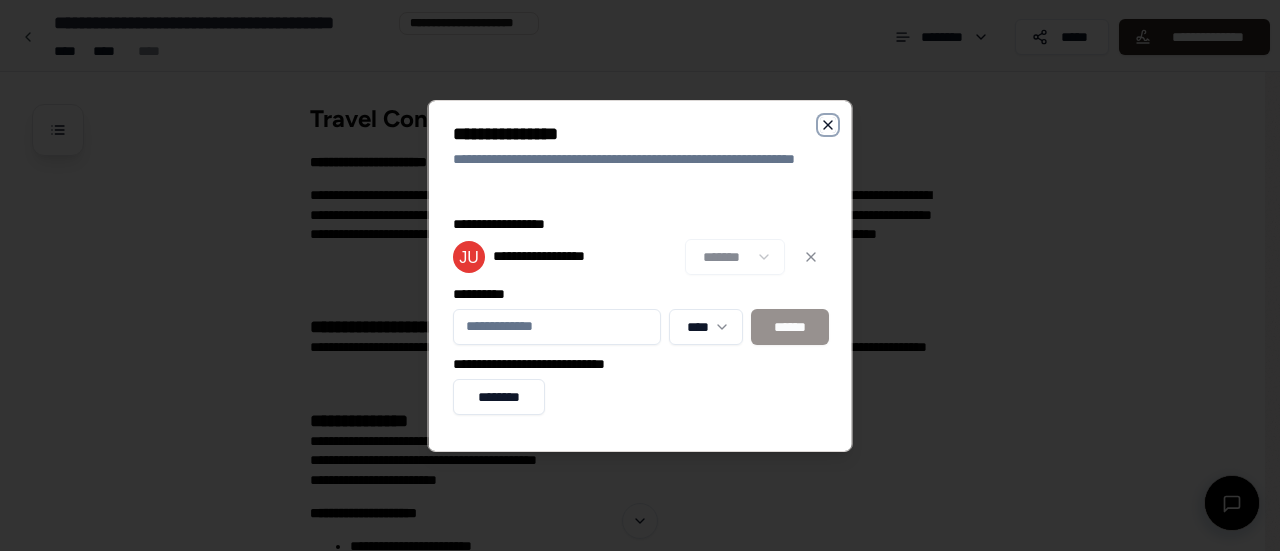 click 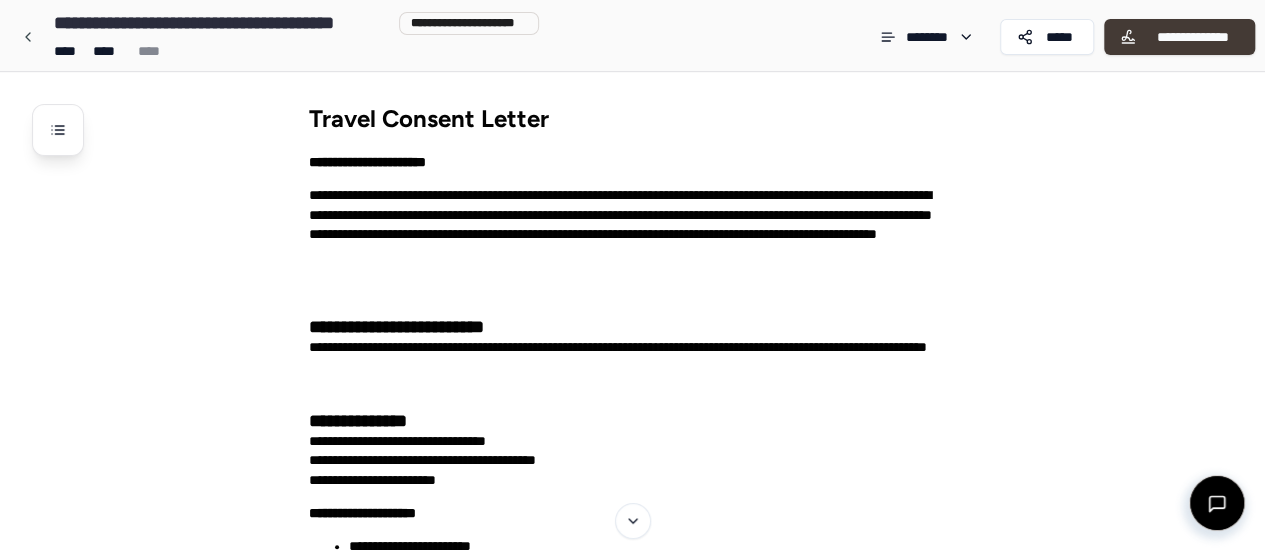 click on "**********" at bounding box center [1192, 37] 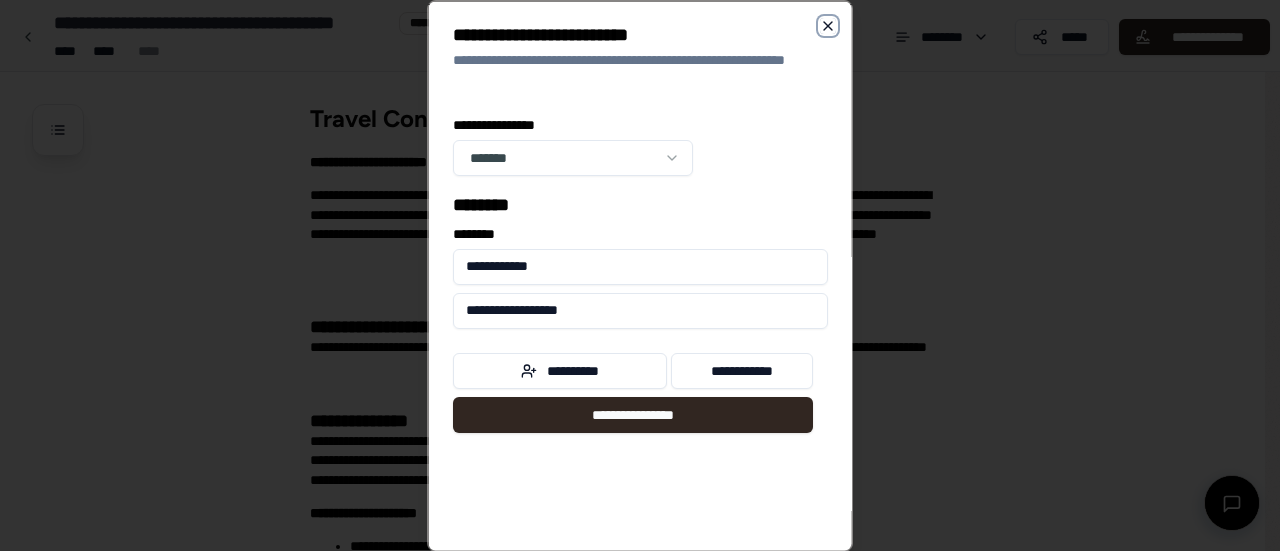 click 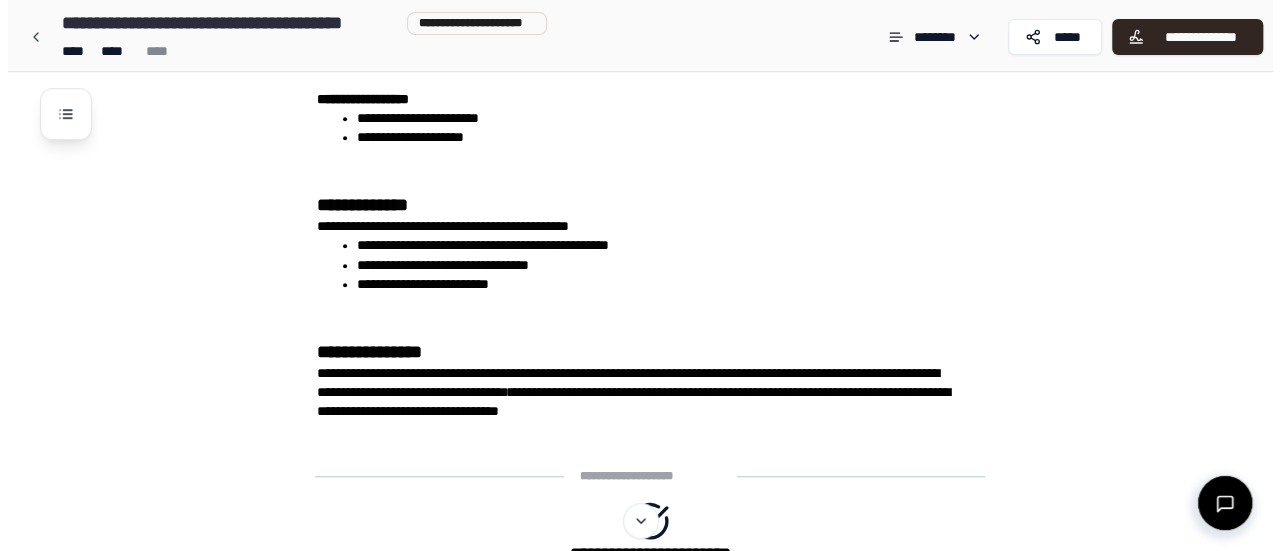 scroll, scrollTop: 600, scrollLeft: 0, axis: vertical 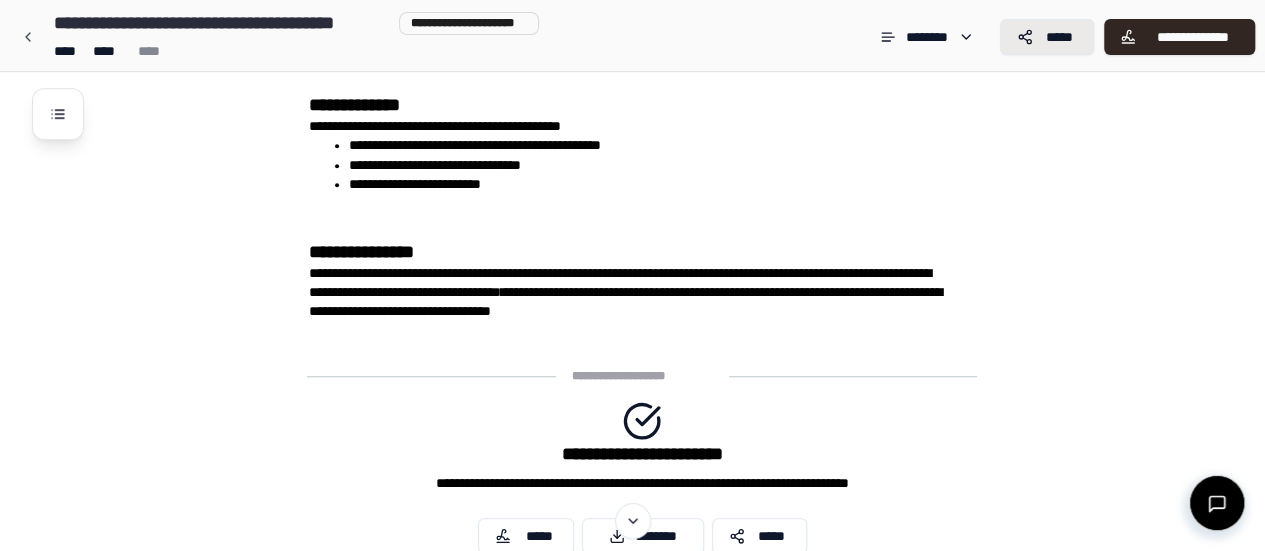 click on "*****" at bounding box center (1047, 37) 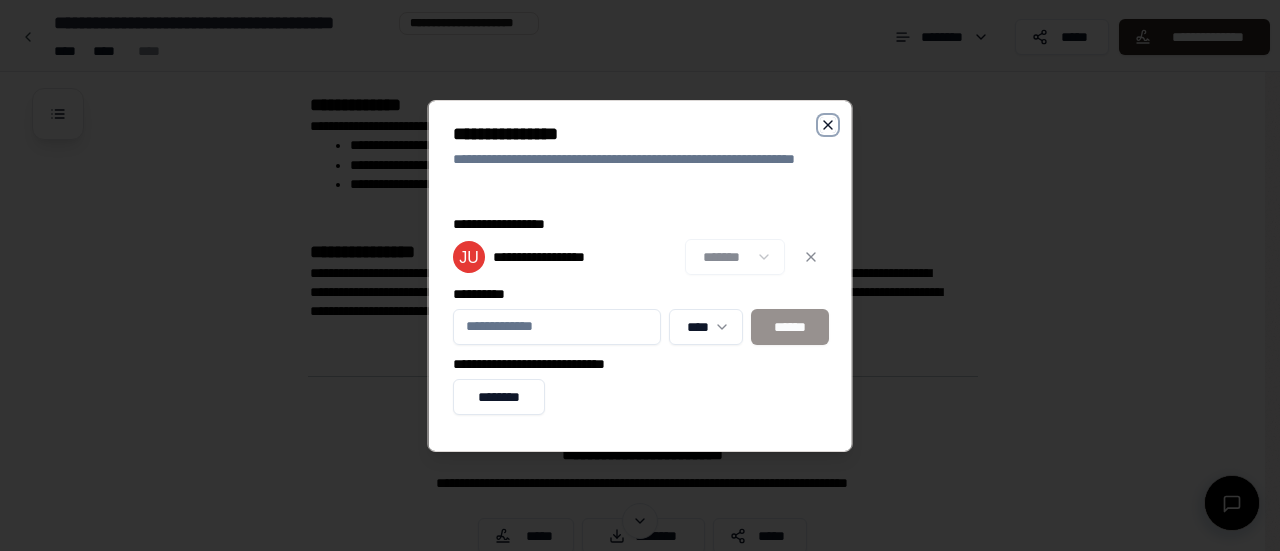 click 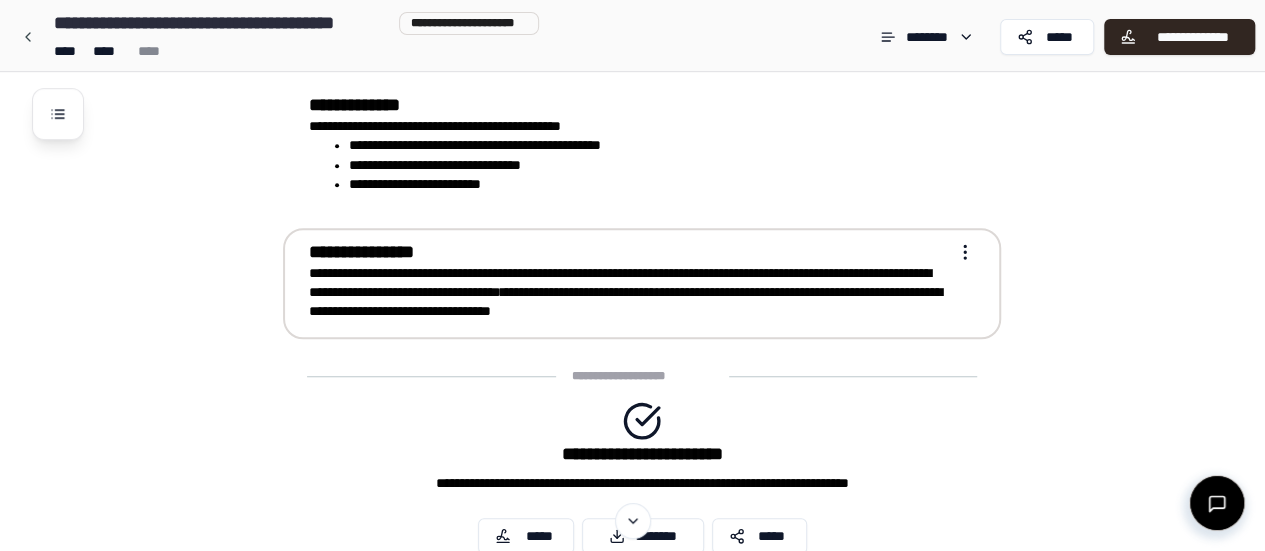 click on "**********" at bounding box center (632, 19) 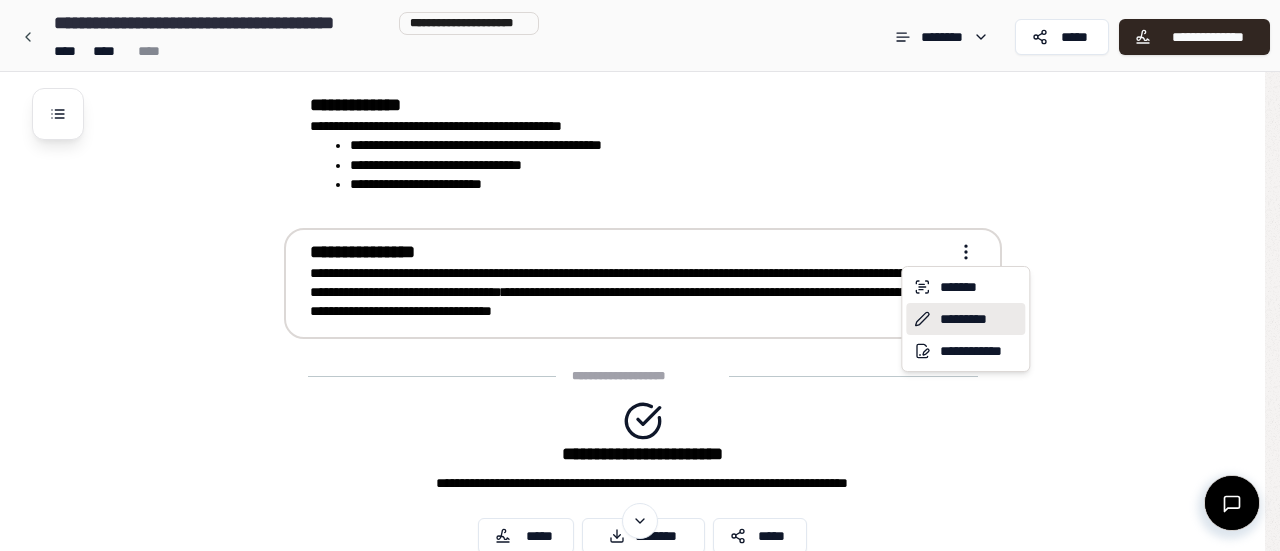 click on "*********" at bounding box center (965, 319) 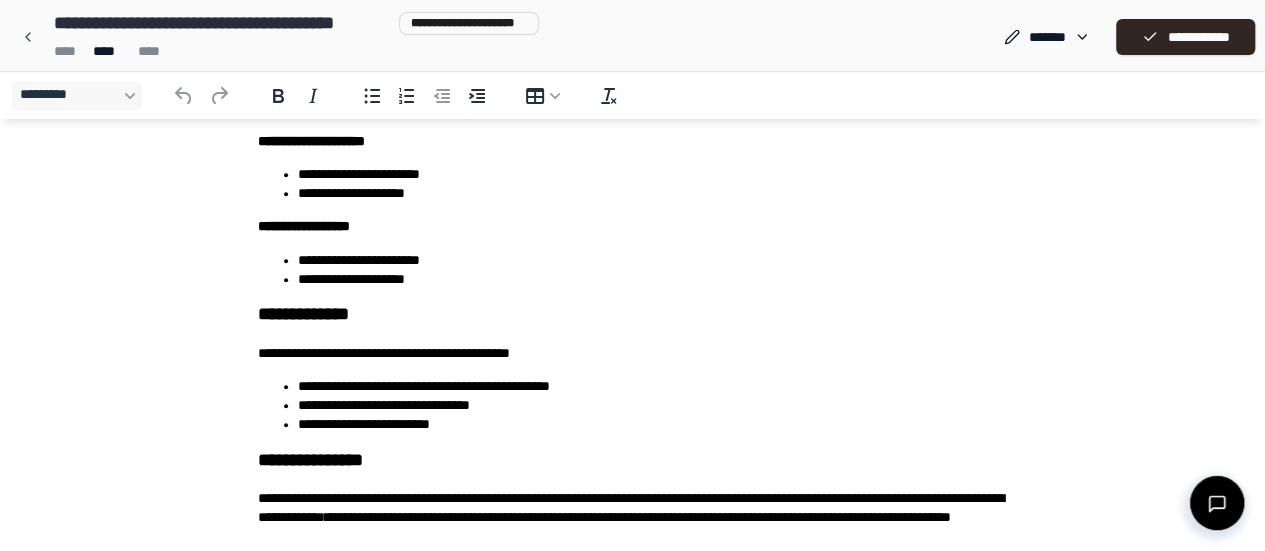 scroll, scrollTop: 484, scrollLeft: 0, axis: vertical 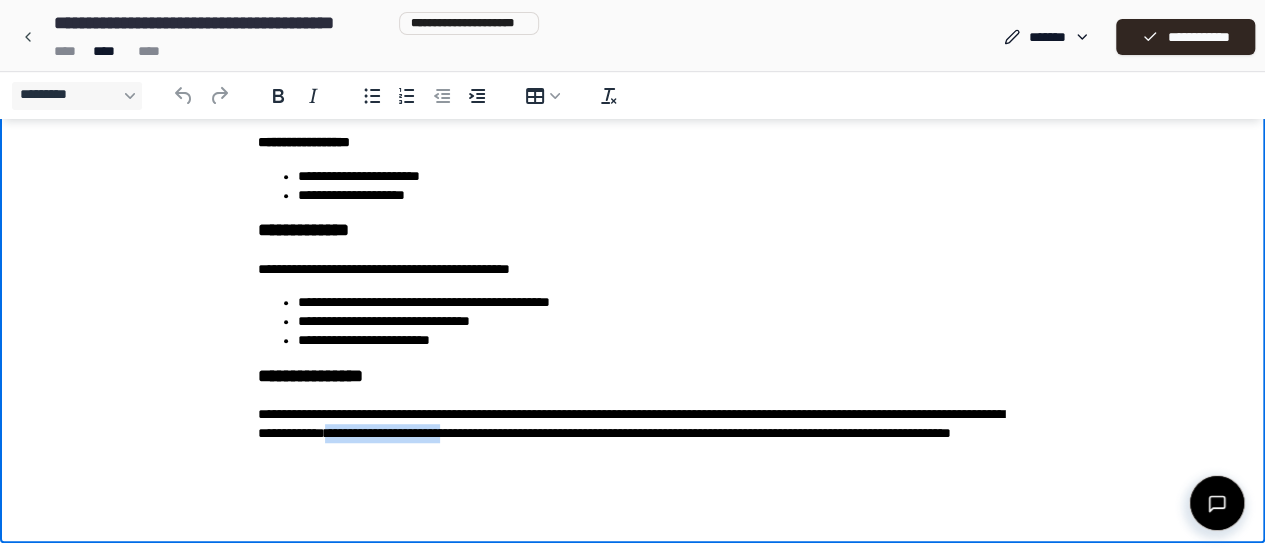 drag, startPoint x: 746, startPoint y: 433, endPoint x: 581, endPoint y: 437, distance: 165.04848 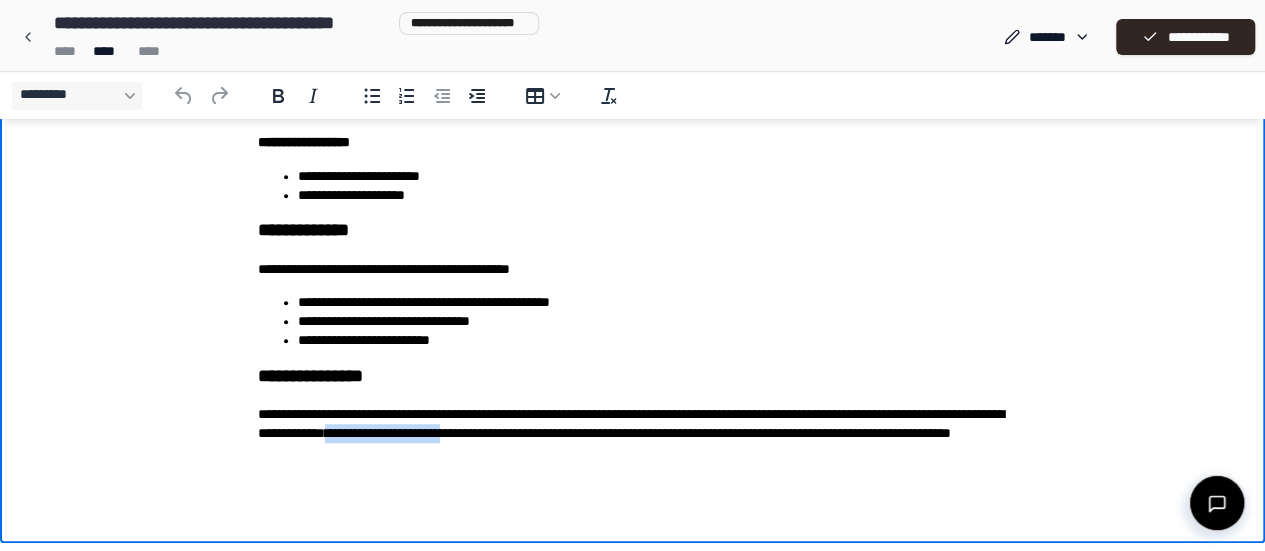 click on "**********" at bounding box center [382, 433] 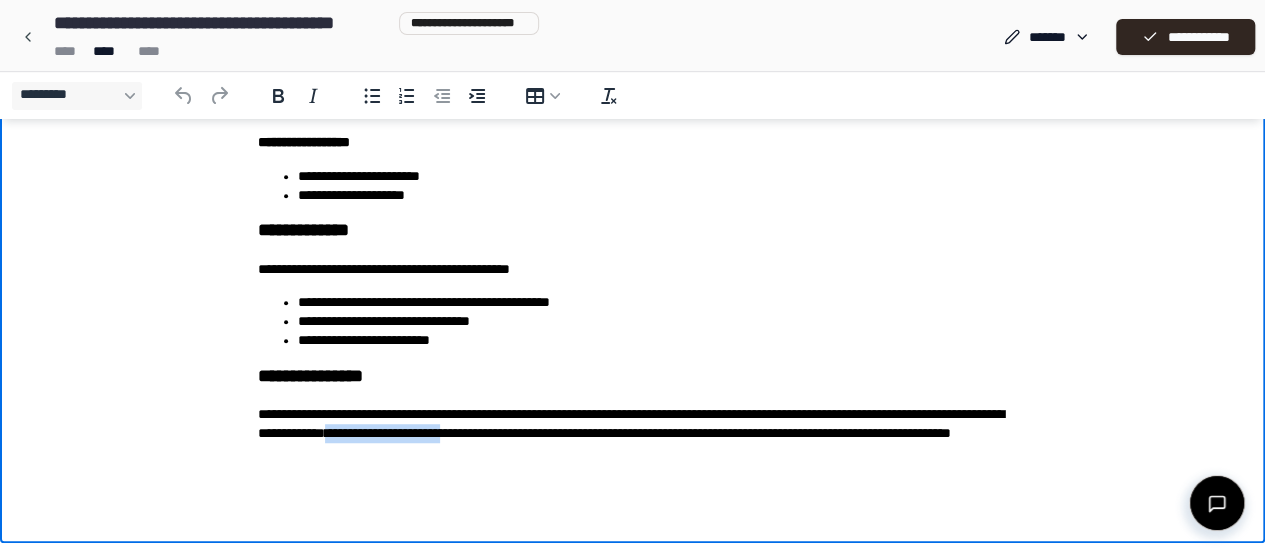 paste 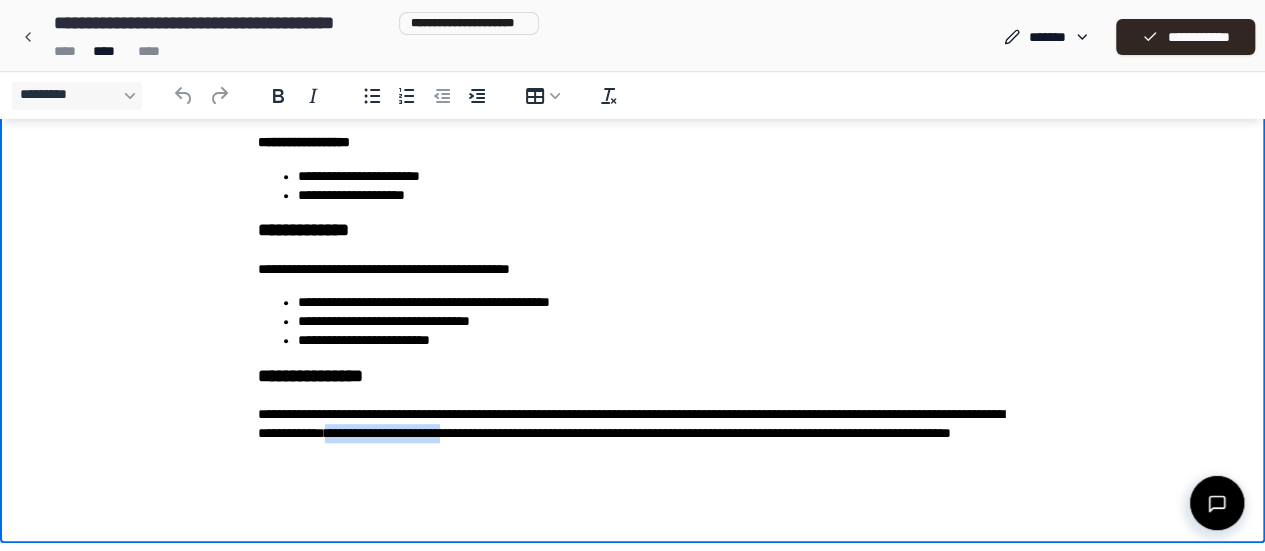 type 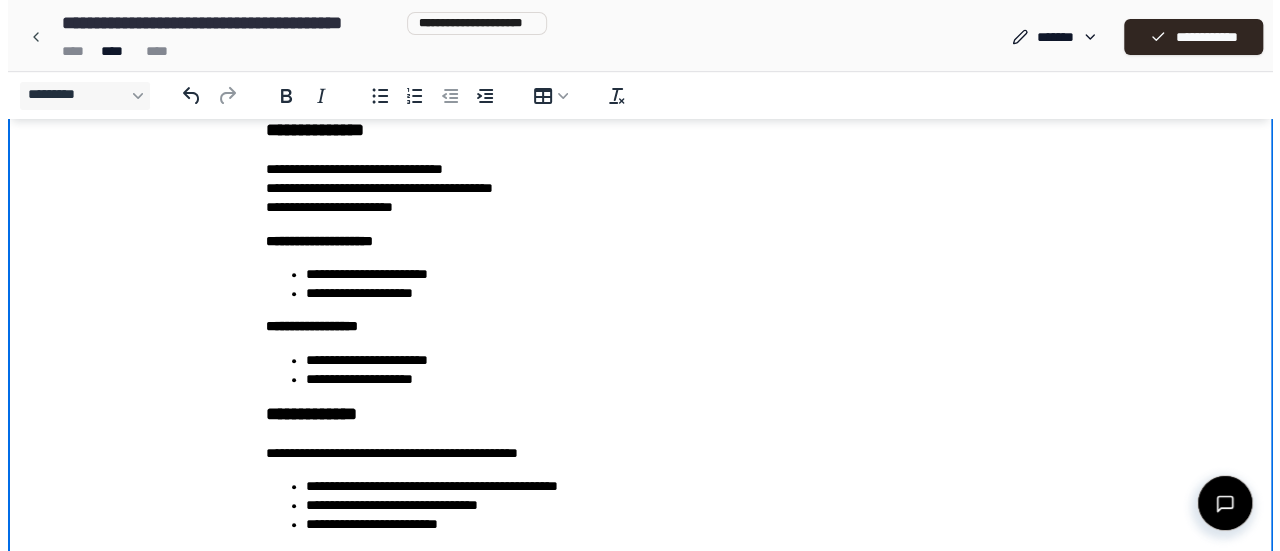 scroll, scrollTop: 484, scrollLeft: 0, axis: vertical 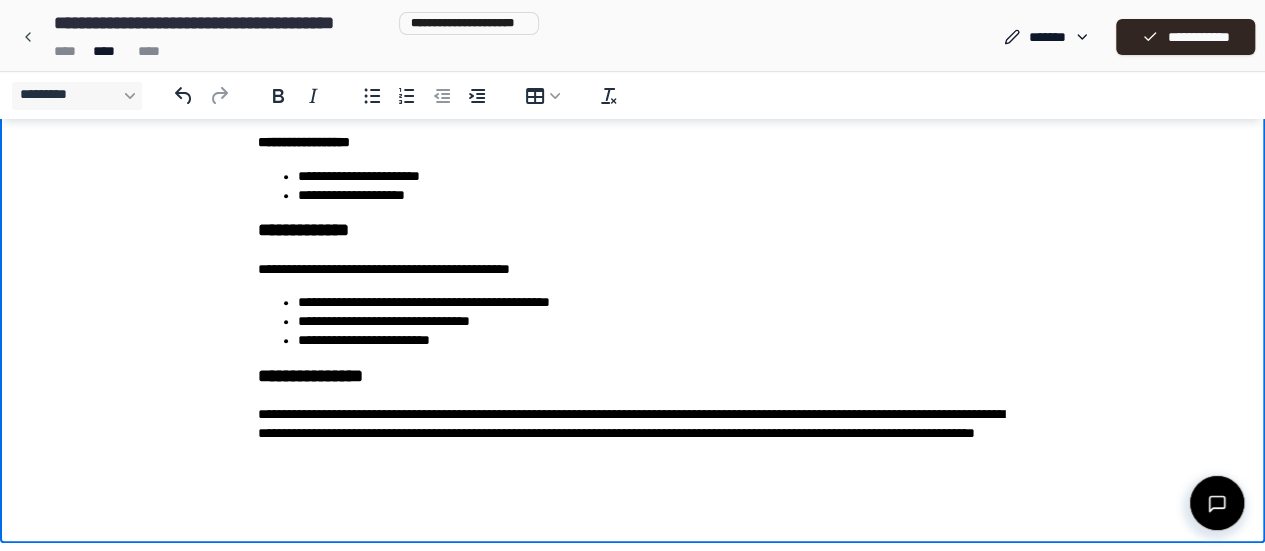 click on "**********" at bounding box center (633, 434) 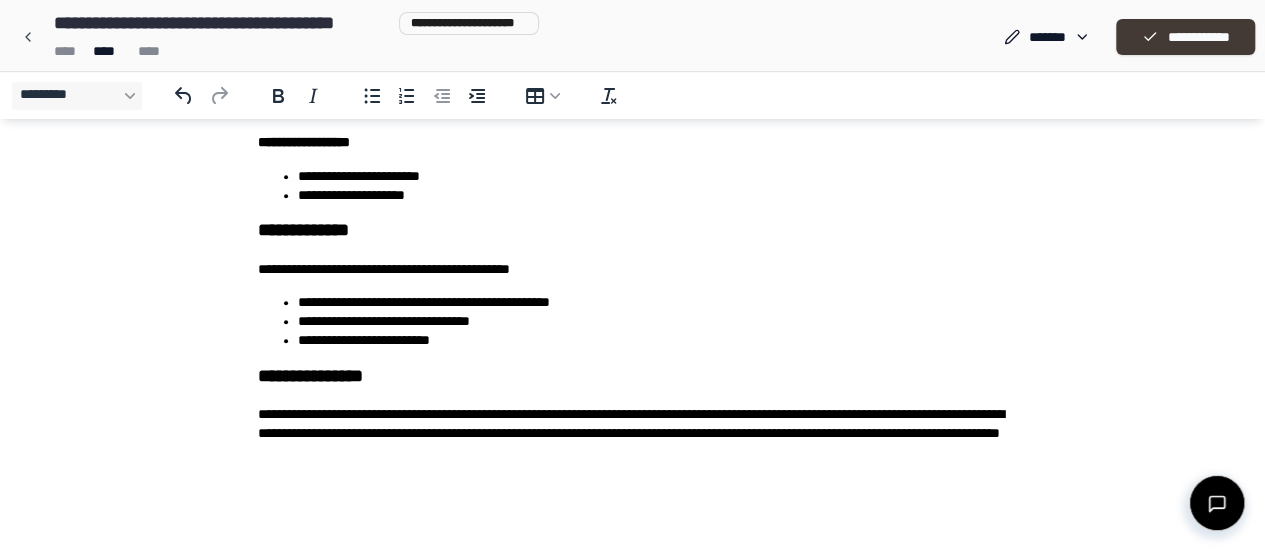 click on "**********" at bounding box center [1185, 37] 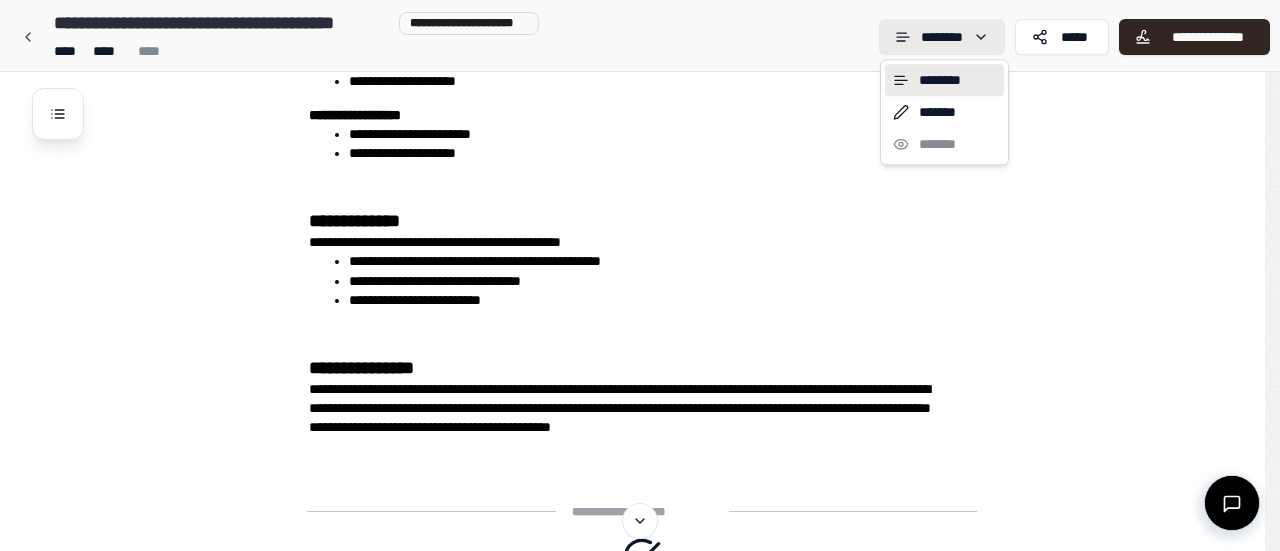 click on "**********" at bounding box center (632, 144) 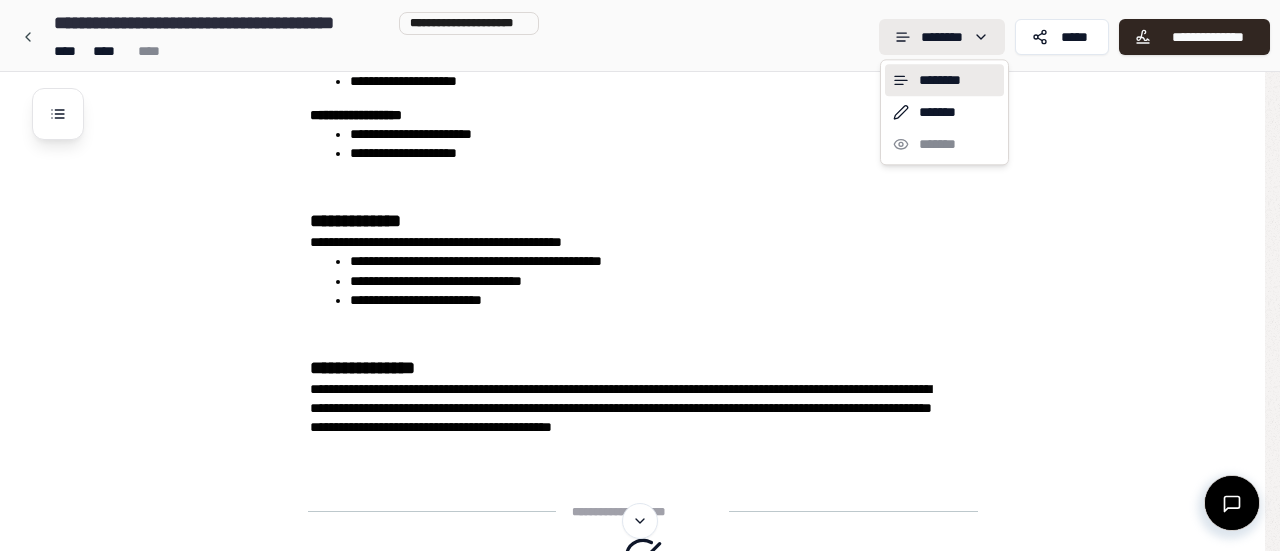 click on "**********" at bounding box center (640, 144) 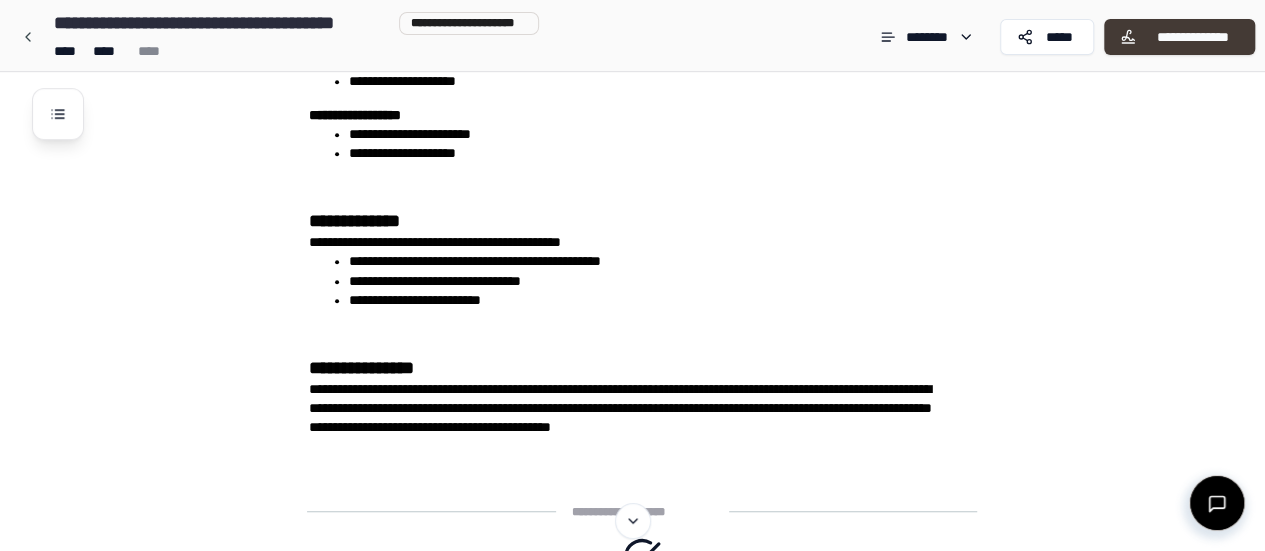 click on "**********" at bounding box center [1192, 37] 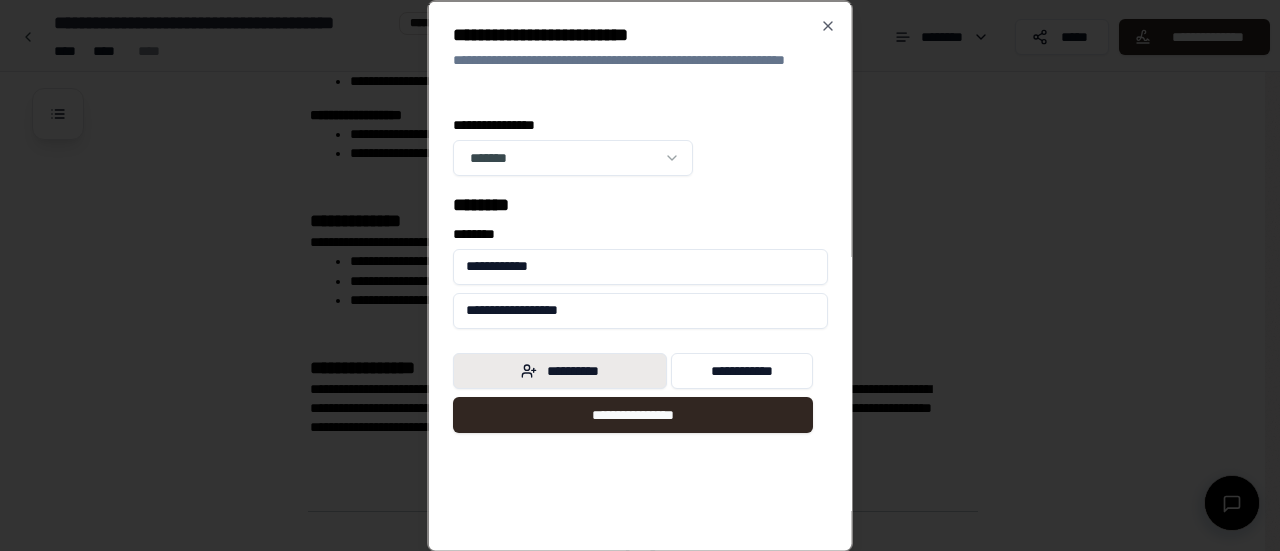 click on "**********" at bounding box center [560, 370] 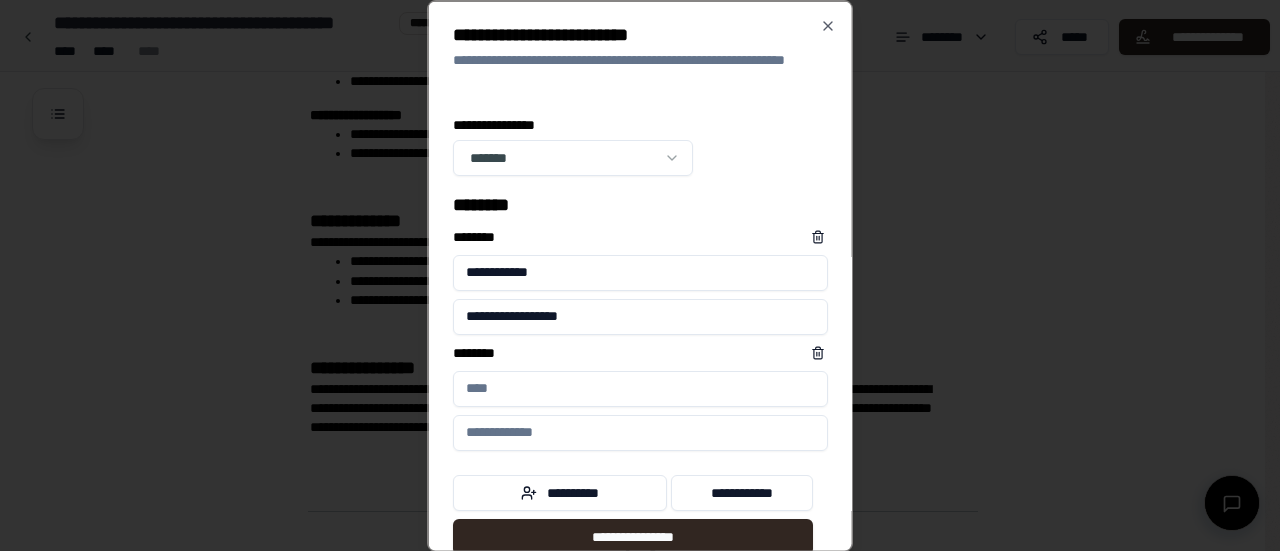 click on "**********" at bounding box center [640, 272] 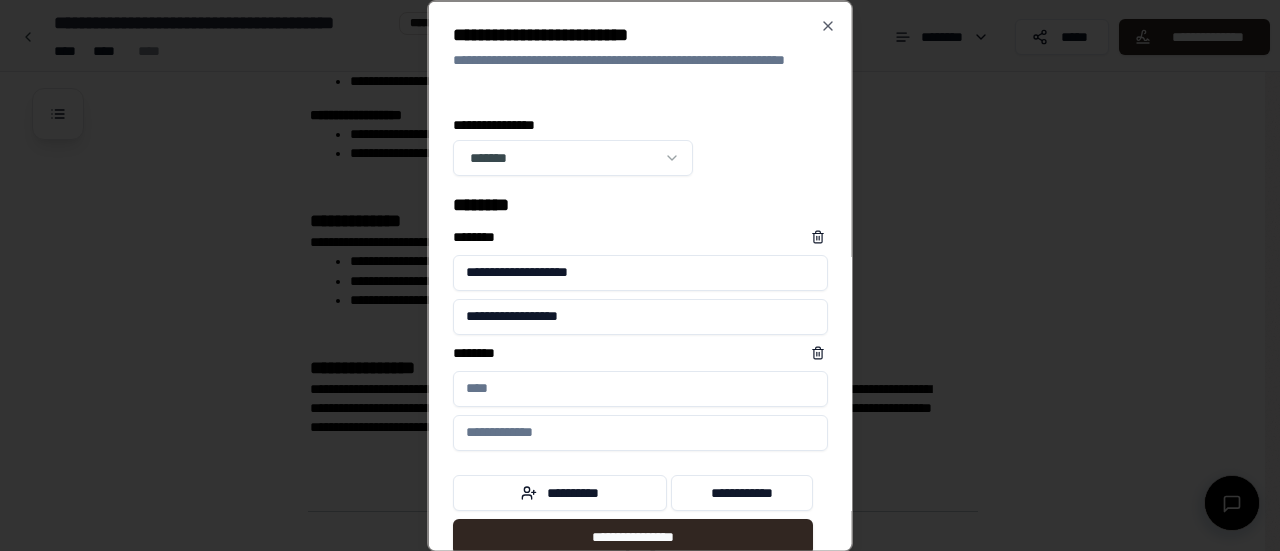 type on "**********" 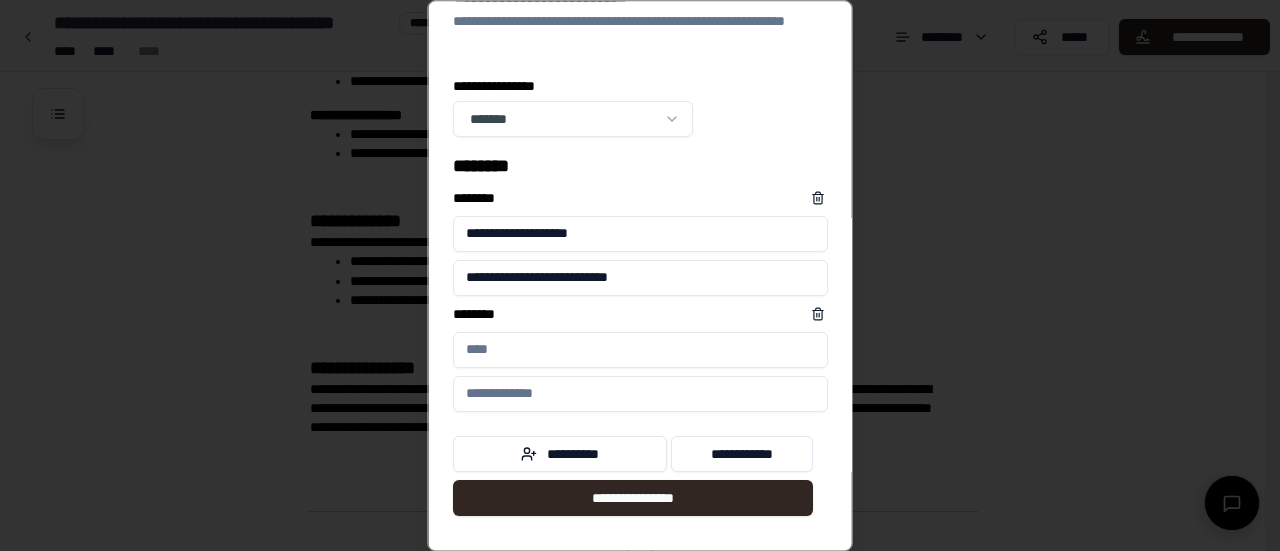 scroll, scrollTop: 0, scrollLeft: 0, axis: both 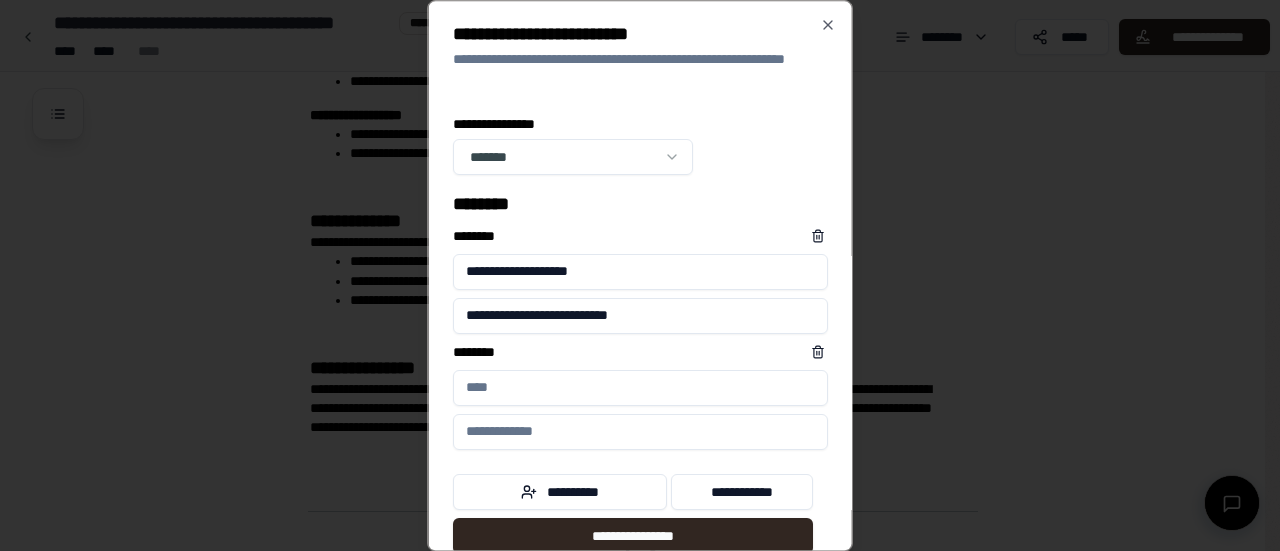 type on "**********" 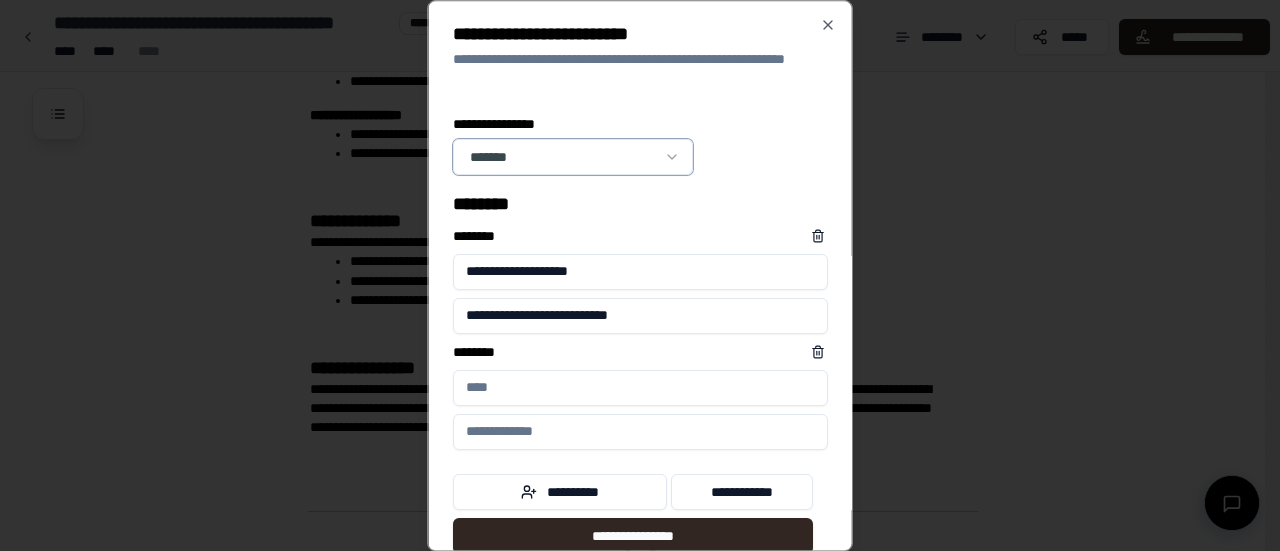 click on "**********" at bounding box center (632, 144) 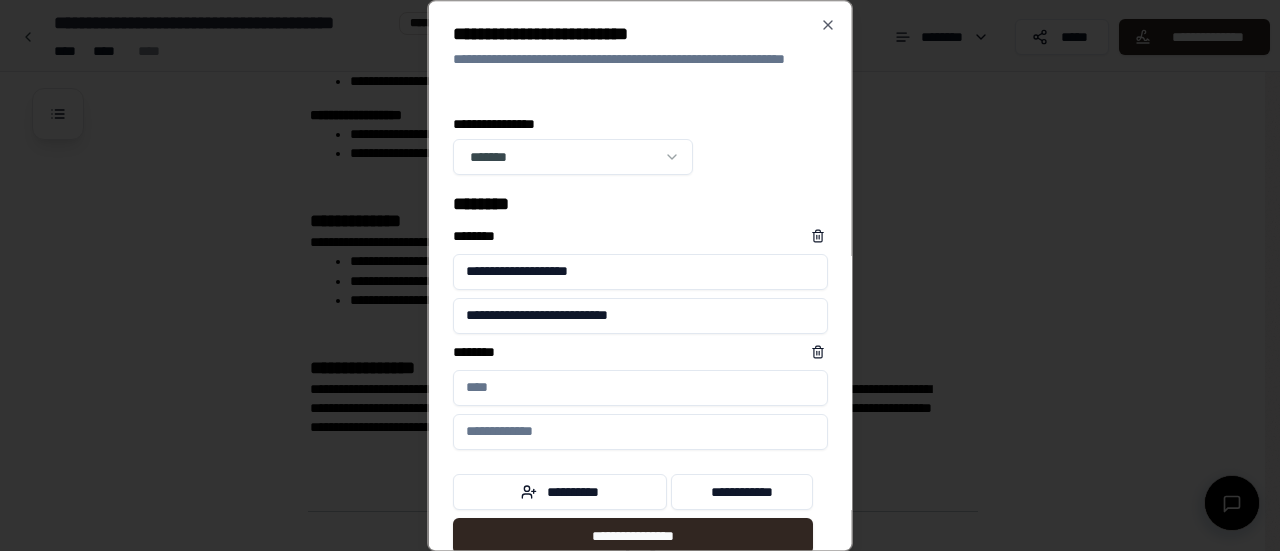 click on "**********" at bounding box center (632, 144) 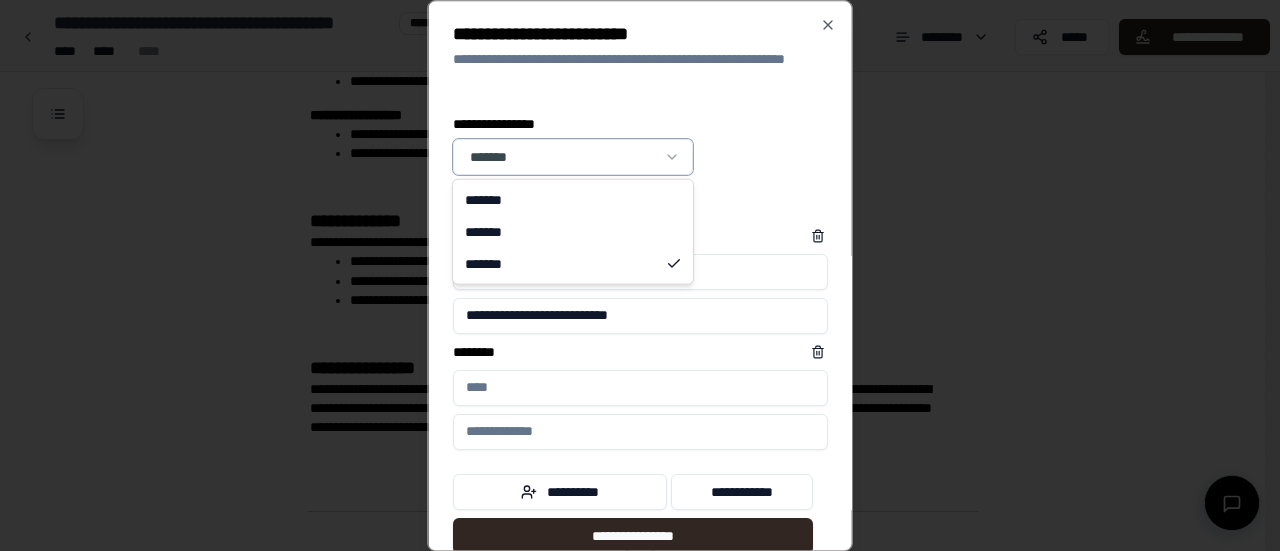 click on "**********" at bounding box center [632, 144] 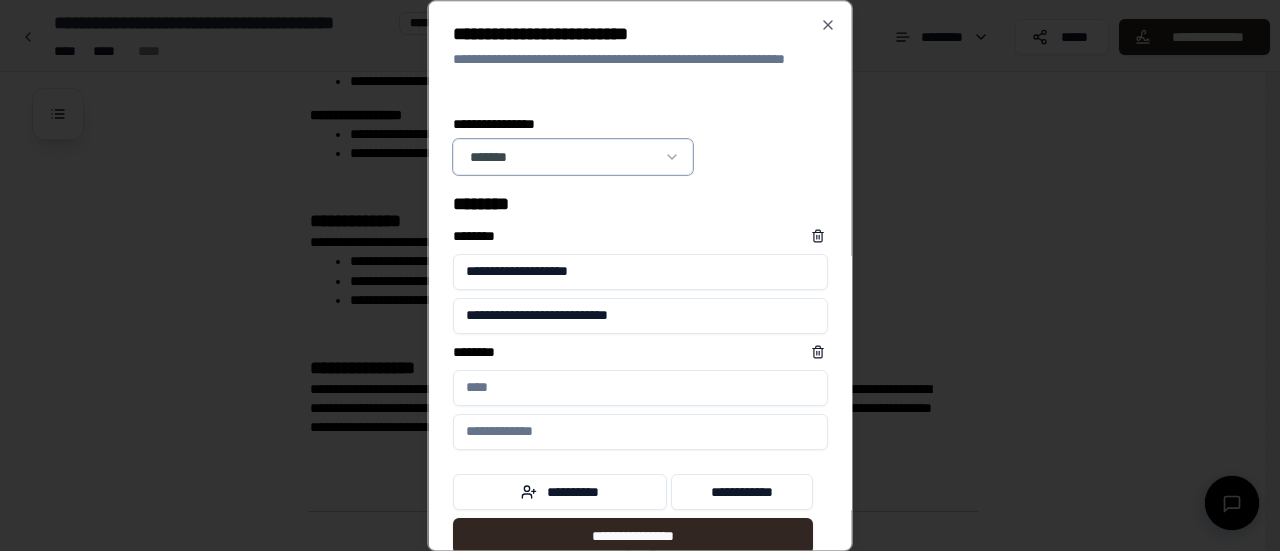 scroll, scrollTop: 38, scrollLeft: 0, axis: vertical 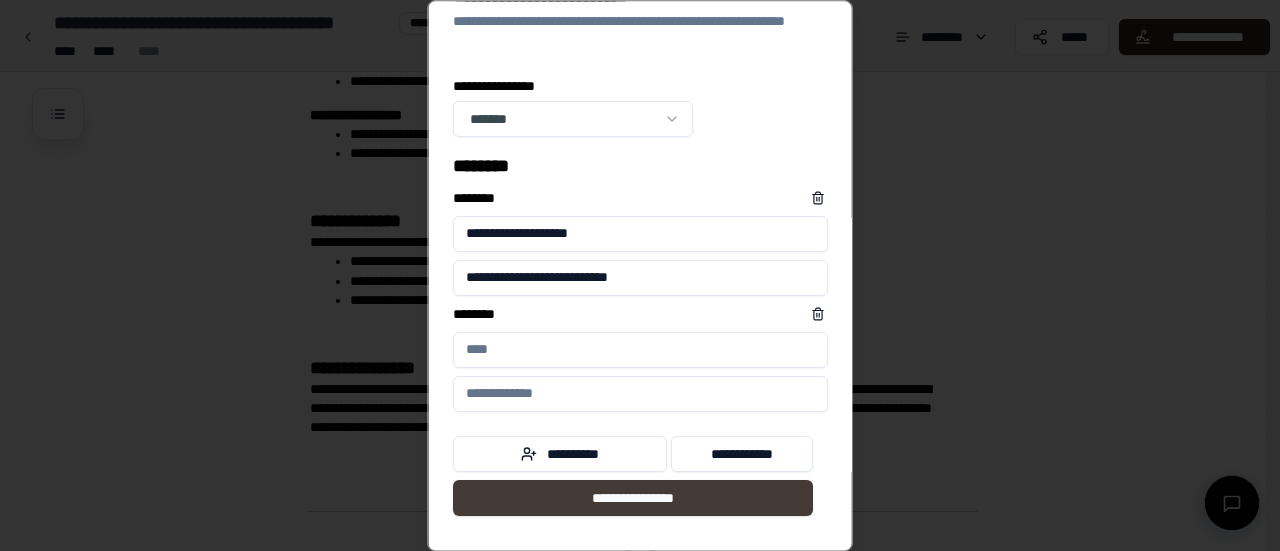 click on "**********" at bounding box center (633, 498) 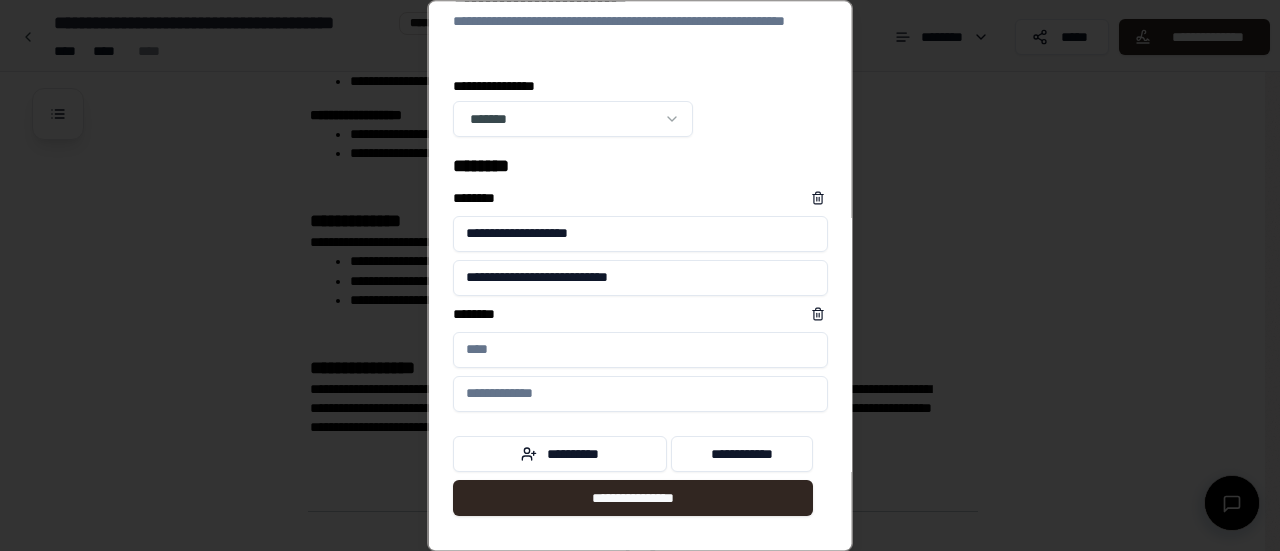 click on "******   *" at bounding box center [640, 350] 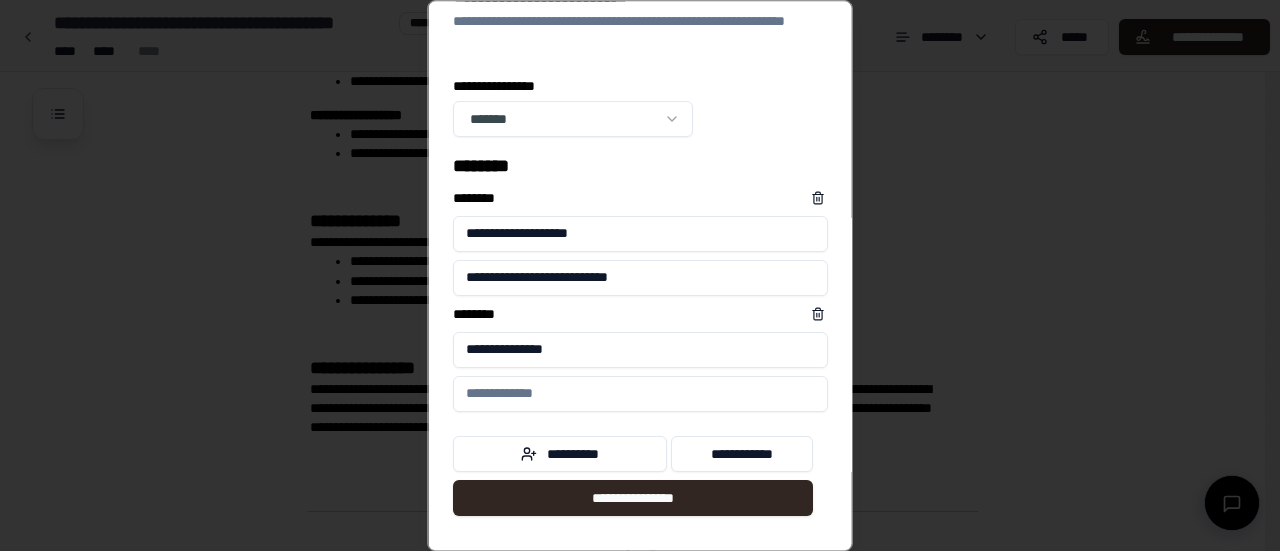 type on "**********" 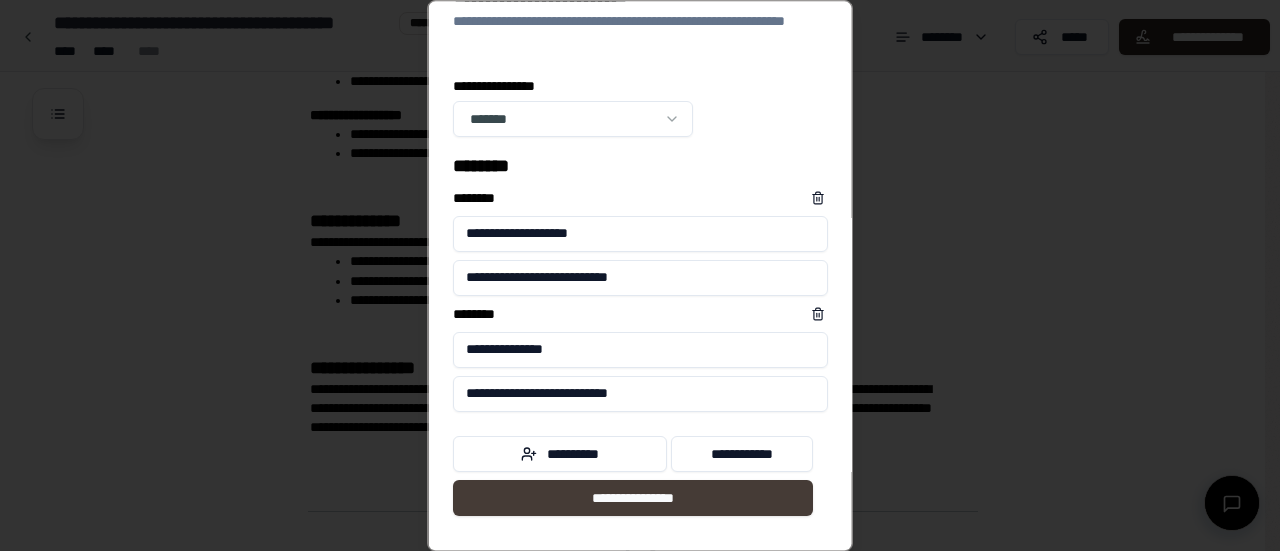 type on "**********" 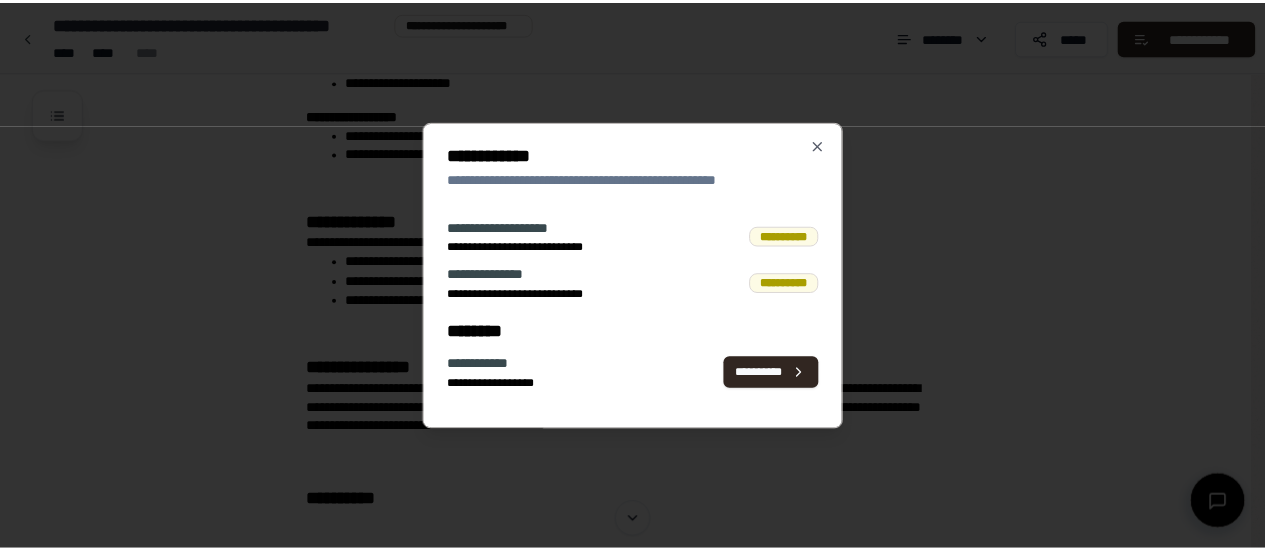scroll, scrollTop: 0, scrollLeft: 0, axis: both 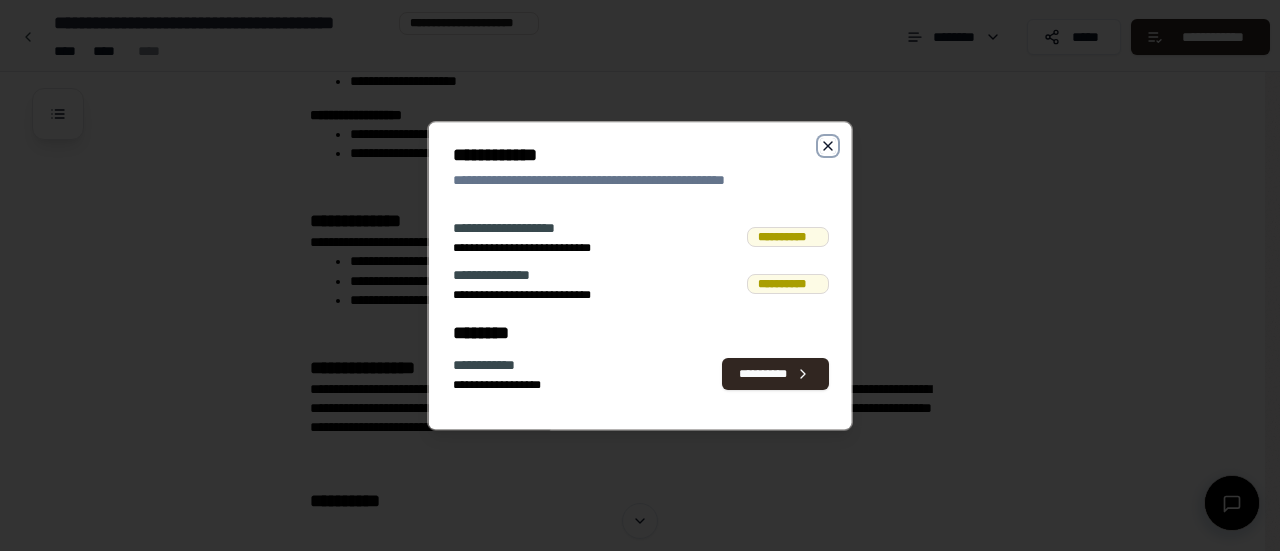 click 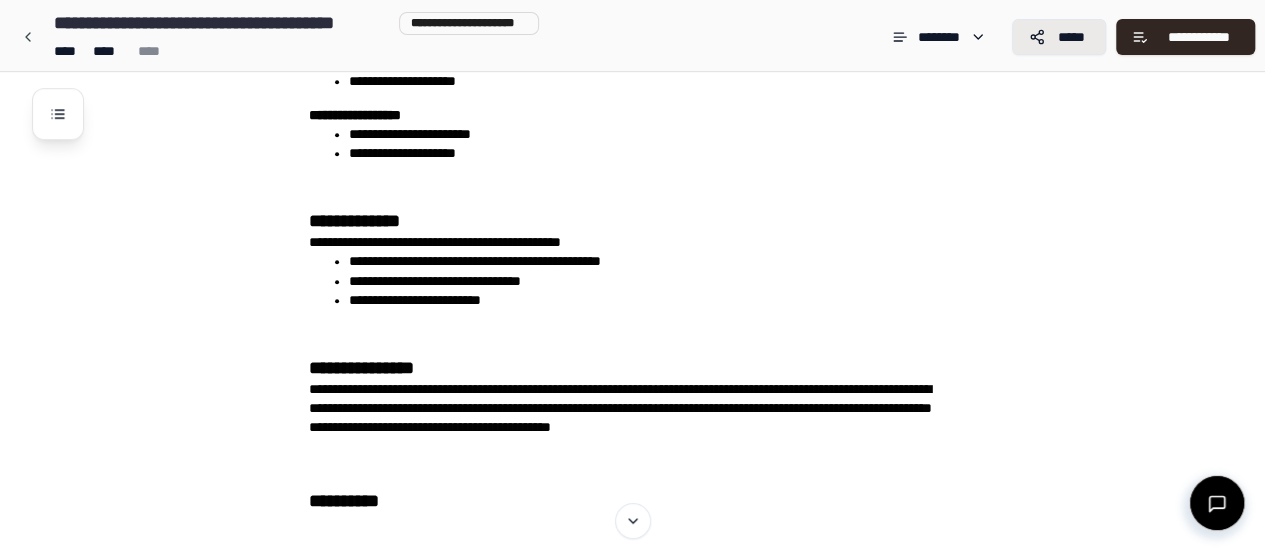 click on "*****" at bounding box center (1059, 37) 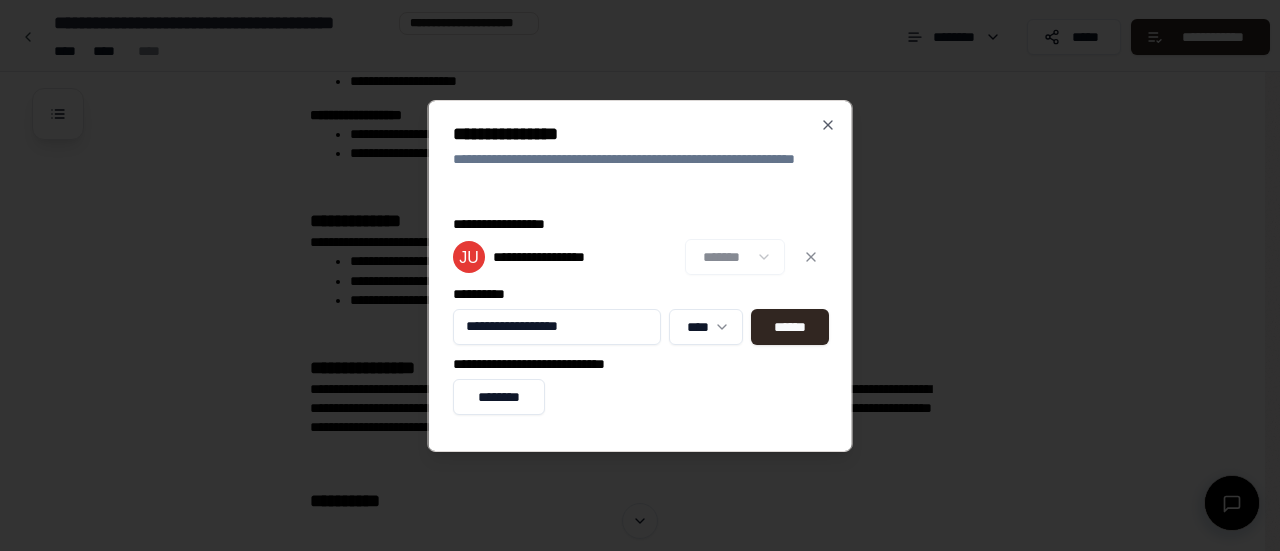 type on "**********" 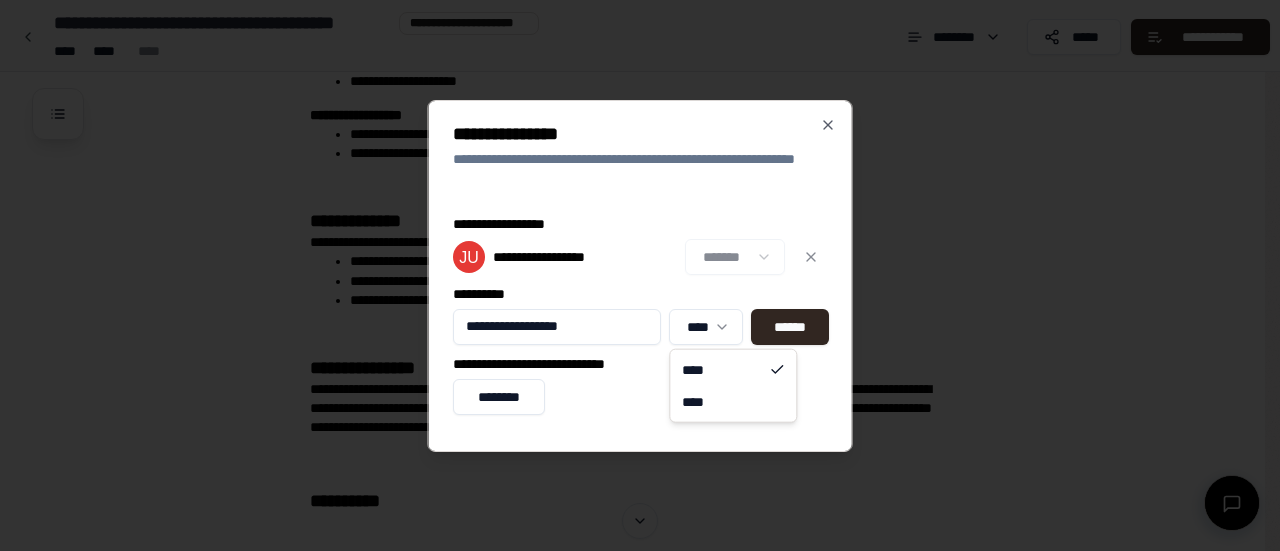 click on "**********" at bounding box center [632, 256] 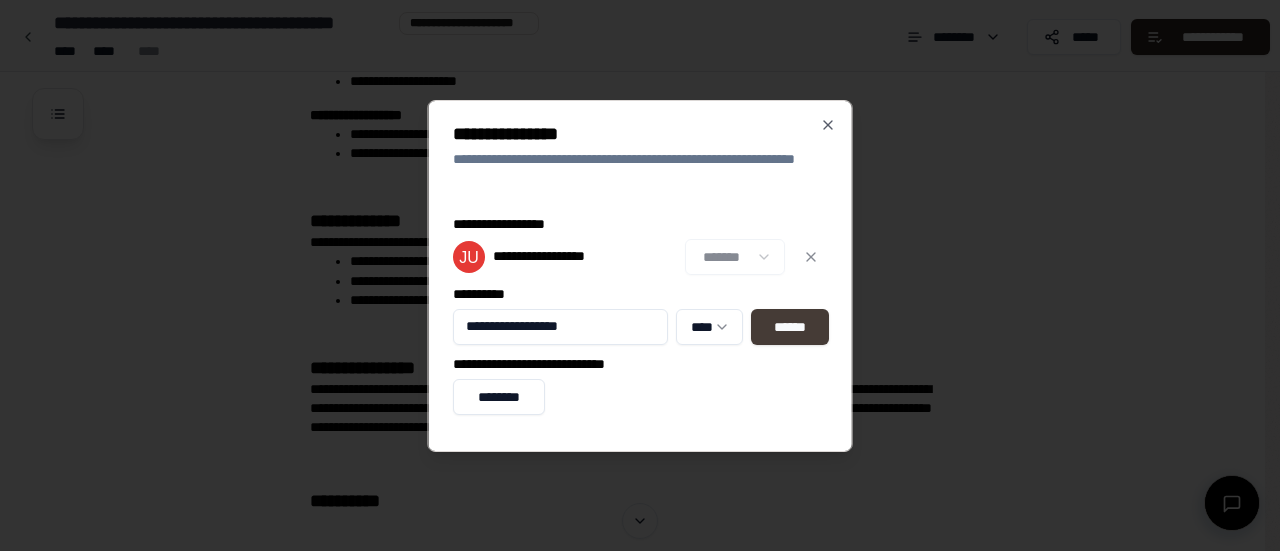 click on "******" at bounding box center (789, 327) 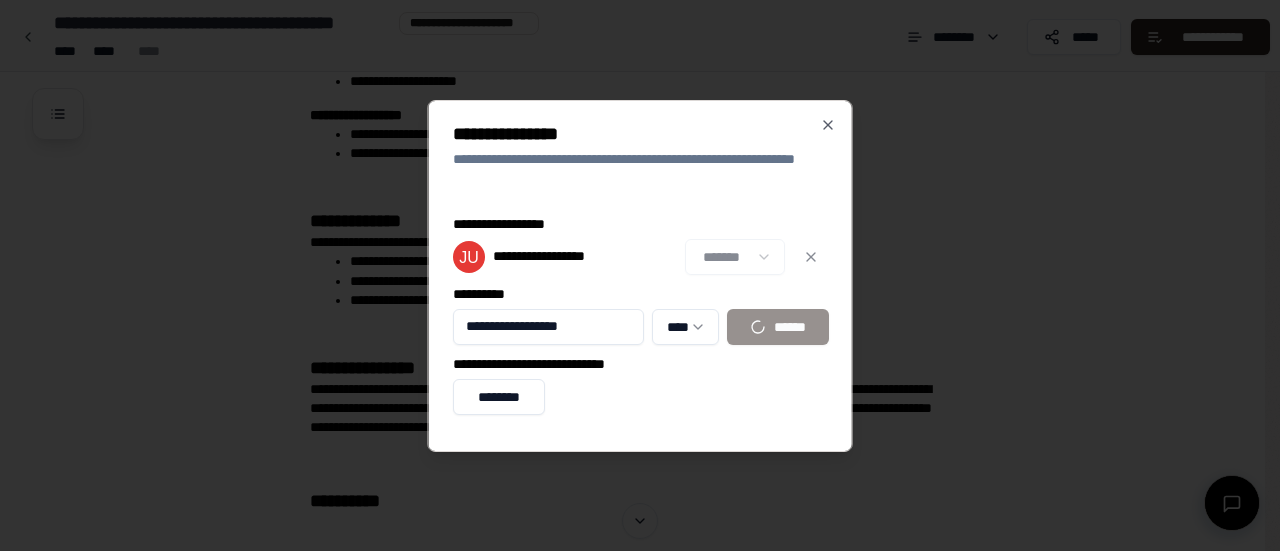 type 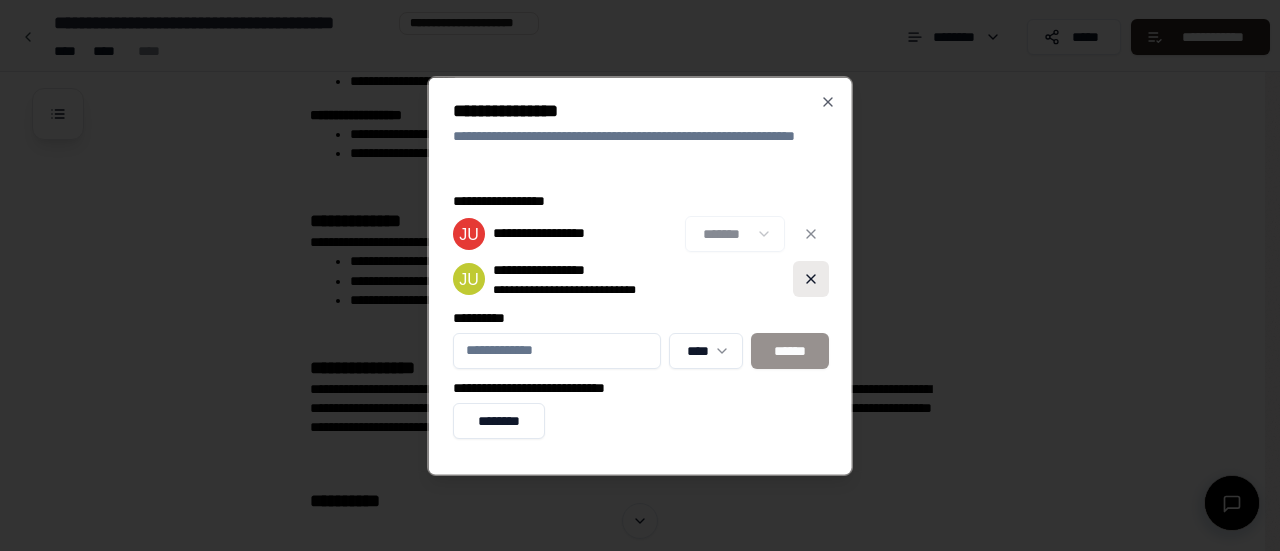 click at bounding box center (810, 279) 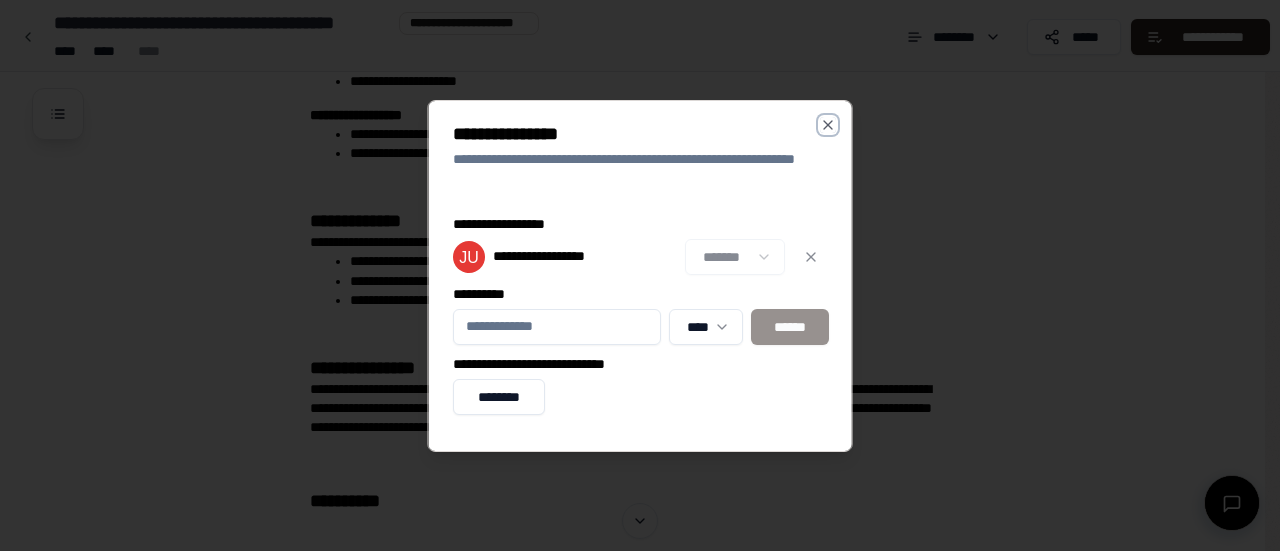 click 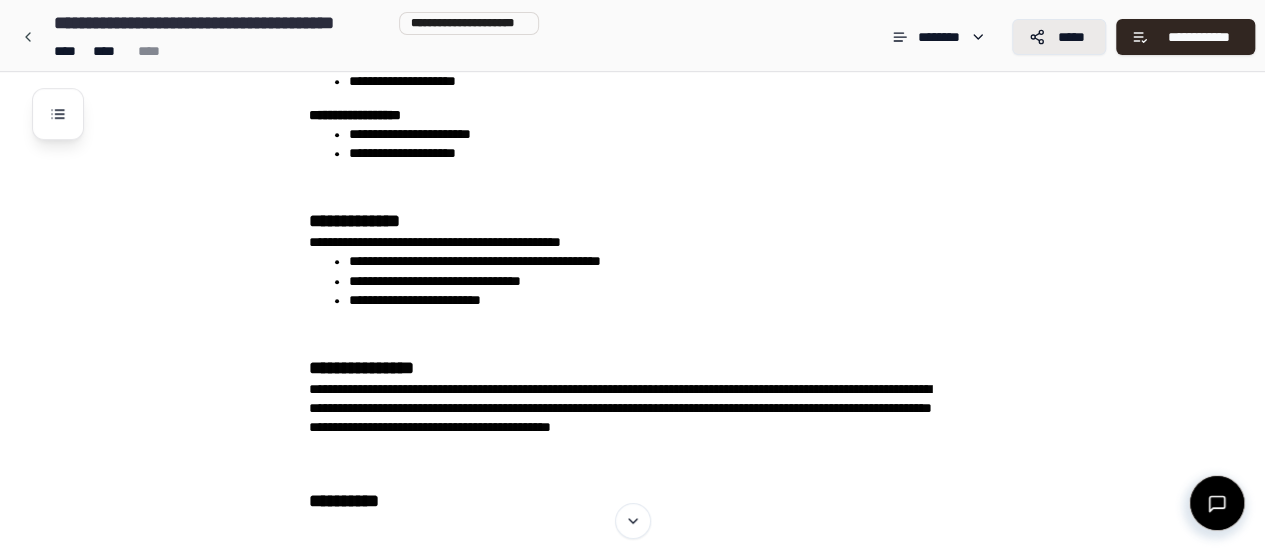 click on "*****" at bounding box center (1059, 37) 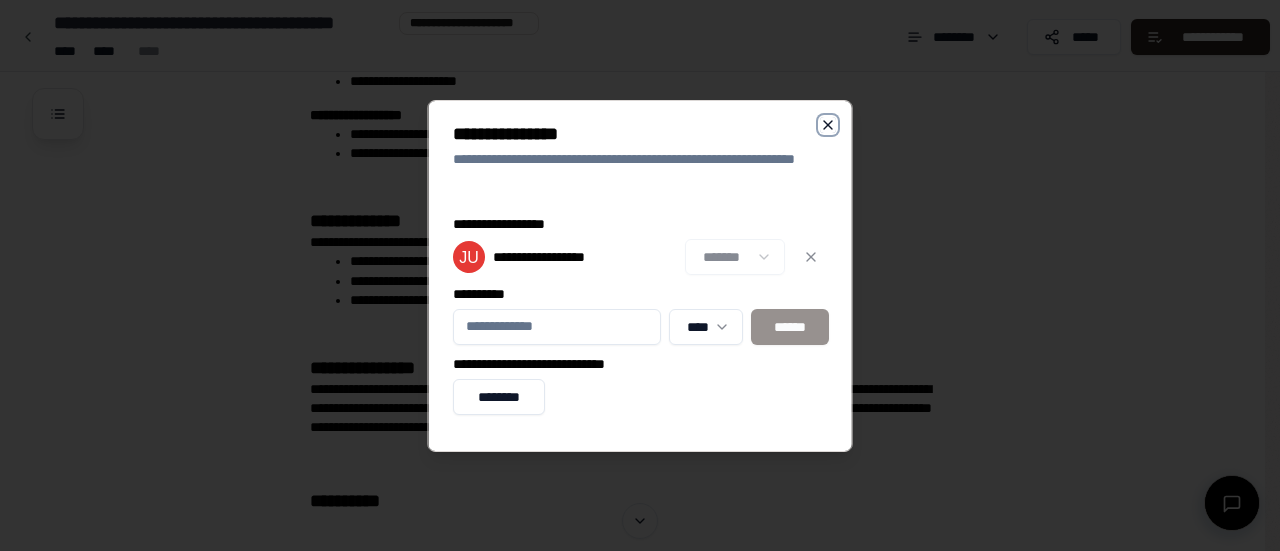 click 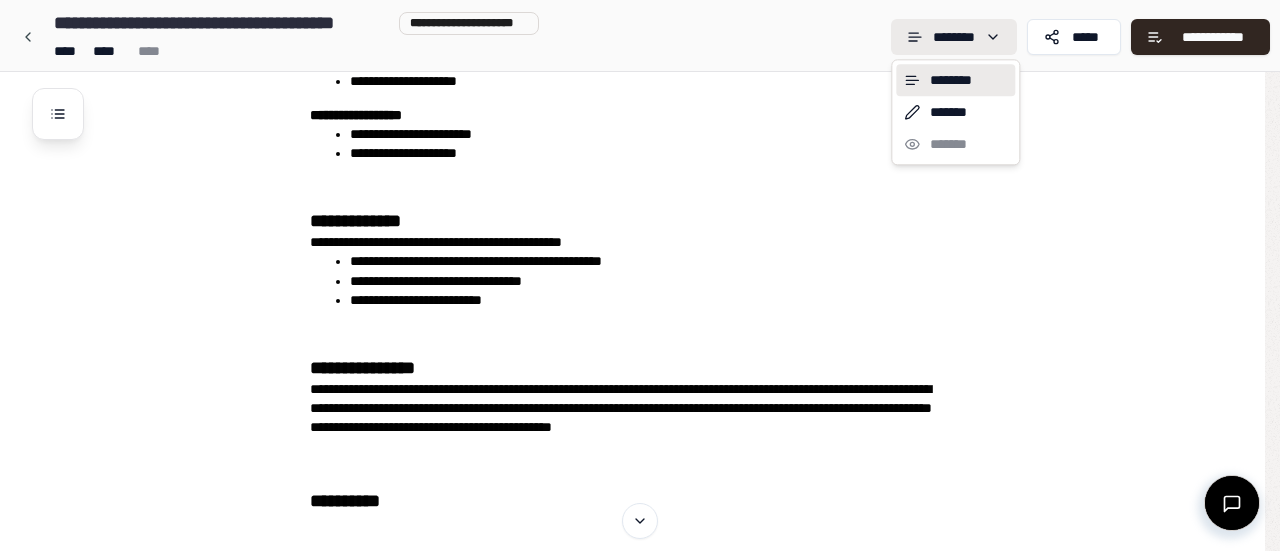 click on "**********" at bounding box center [640, 256] 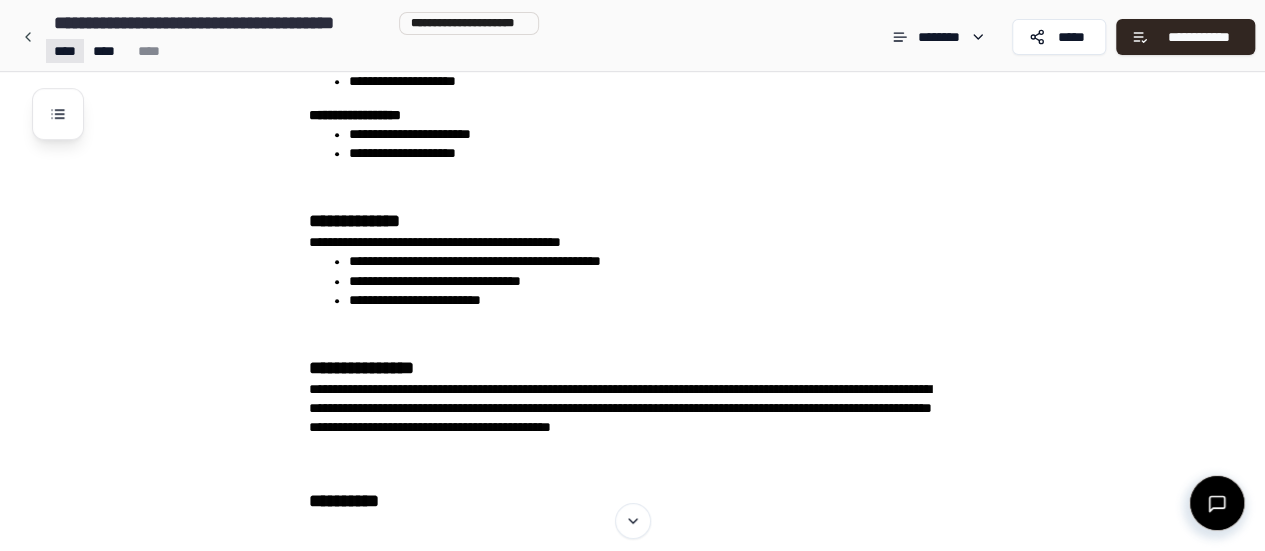 click on "**********" at bounding box center (632, 256) 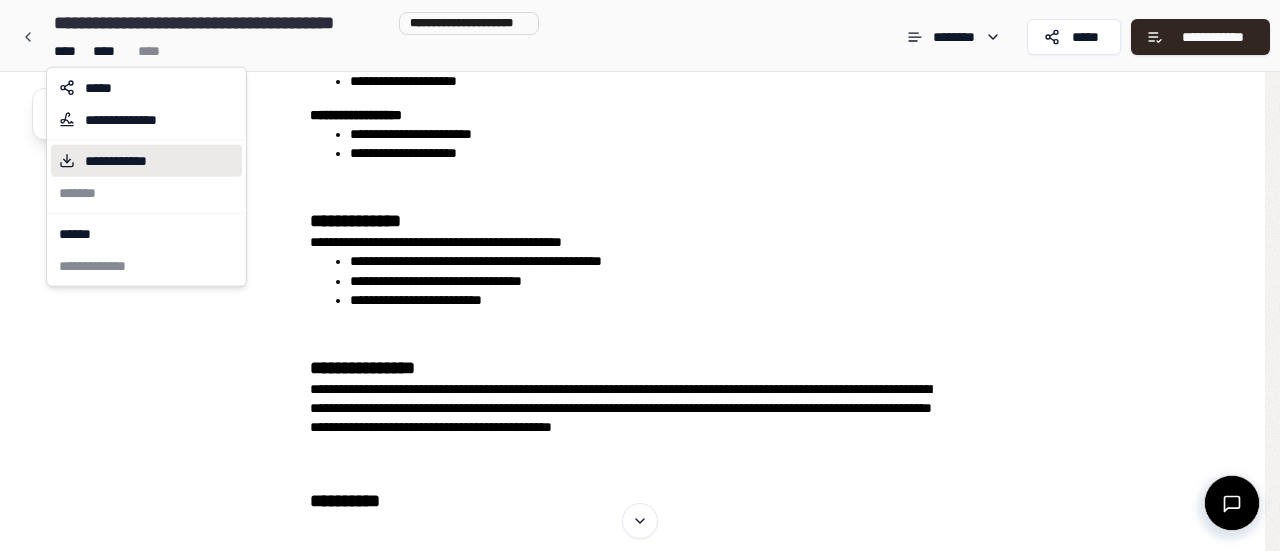 click on "**********" at bounding box center (131, 161) 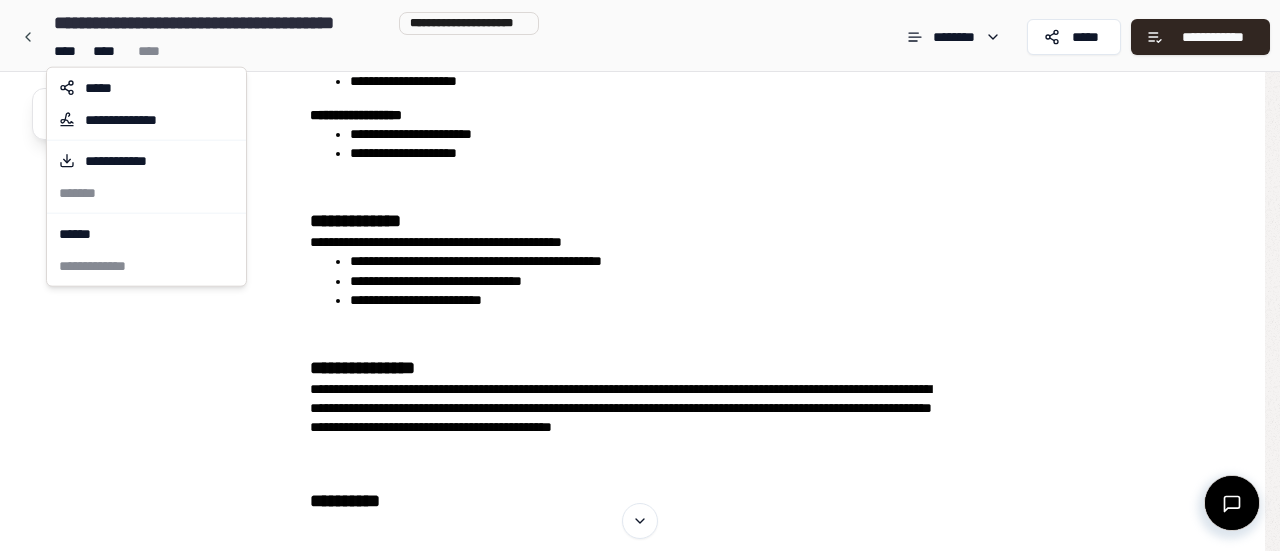 click on "**********" at bounding box center [640, 256] 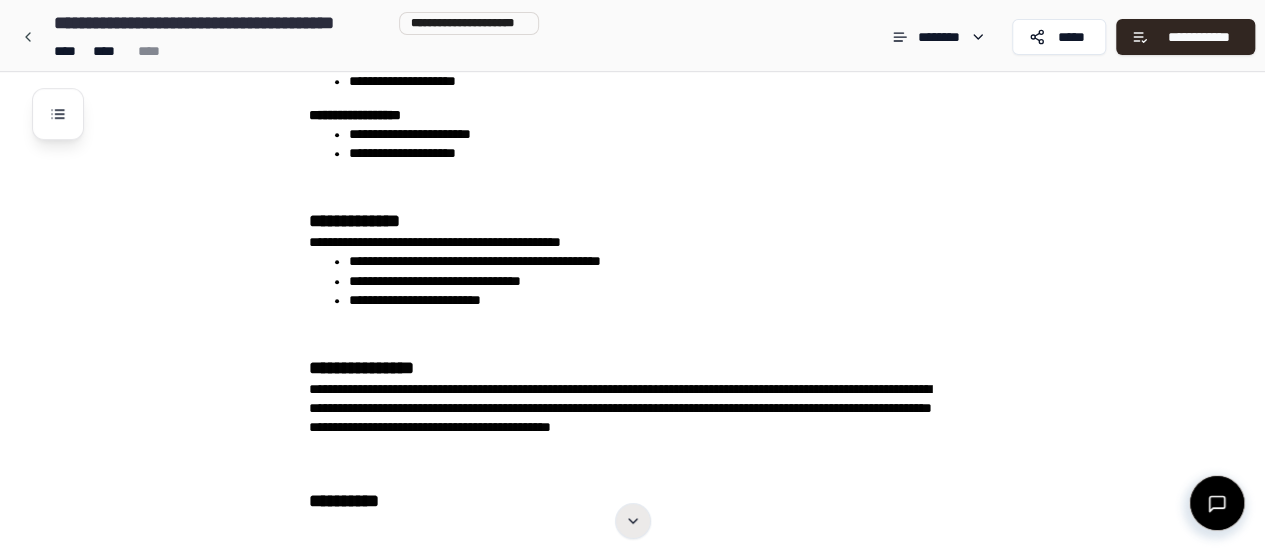 click at bounding box center (633, 521) 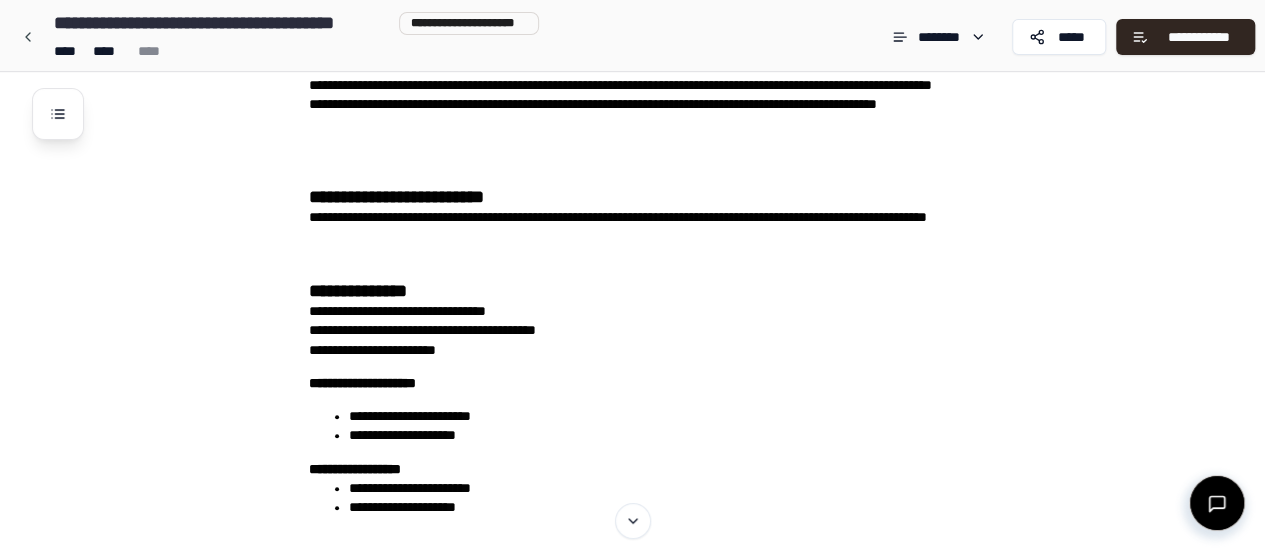 scroll, scrollTop: 30, scrollLeft: 0, axis: vertical 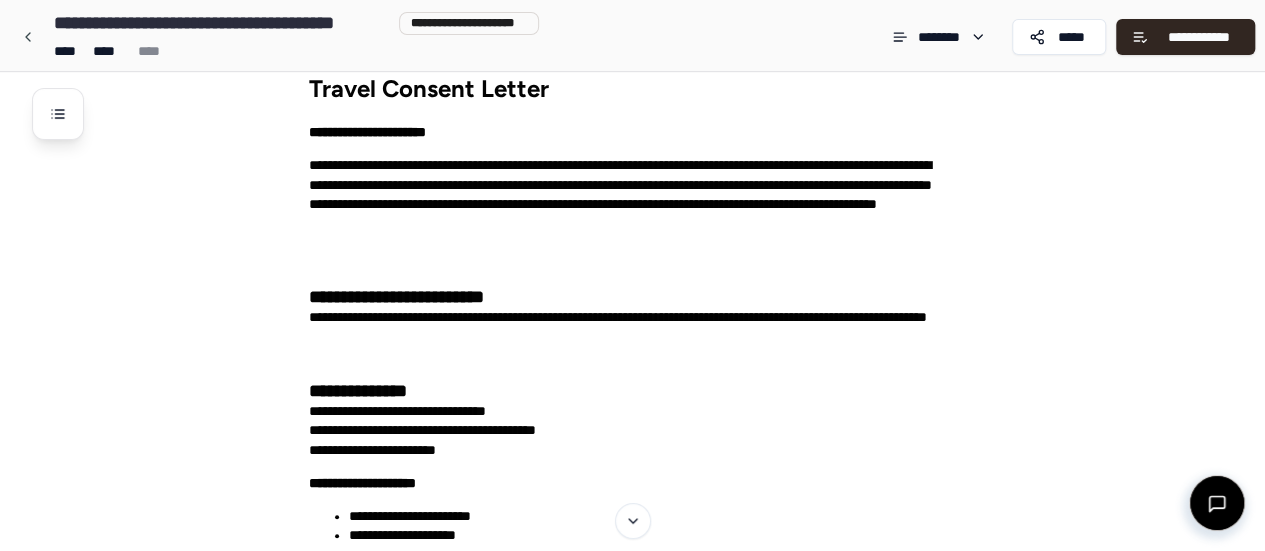click on "**********" at bounding box center [658, 746] 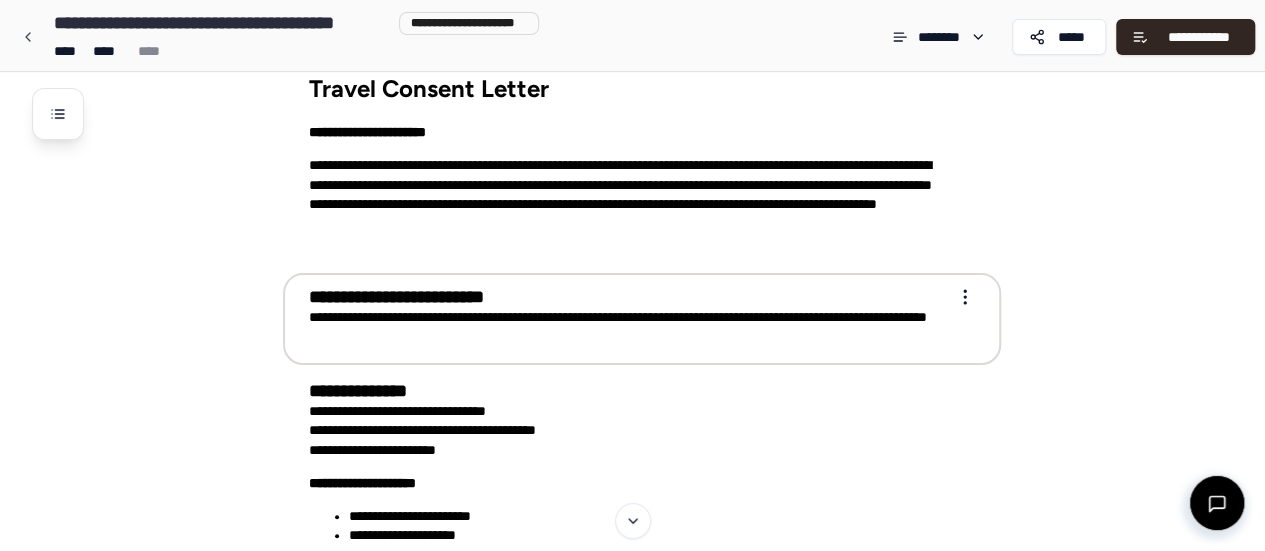 scroll, scrollTop: 0, scrollLeft: 0, axis: both 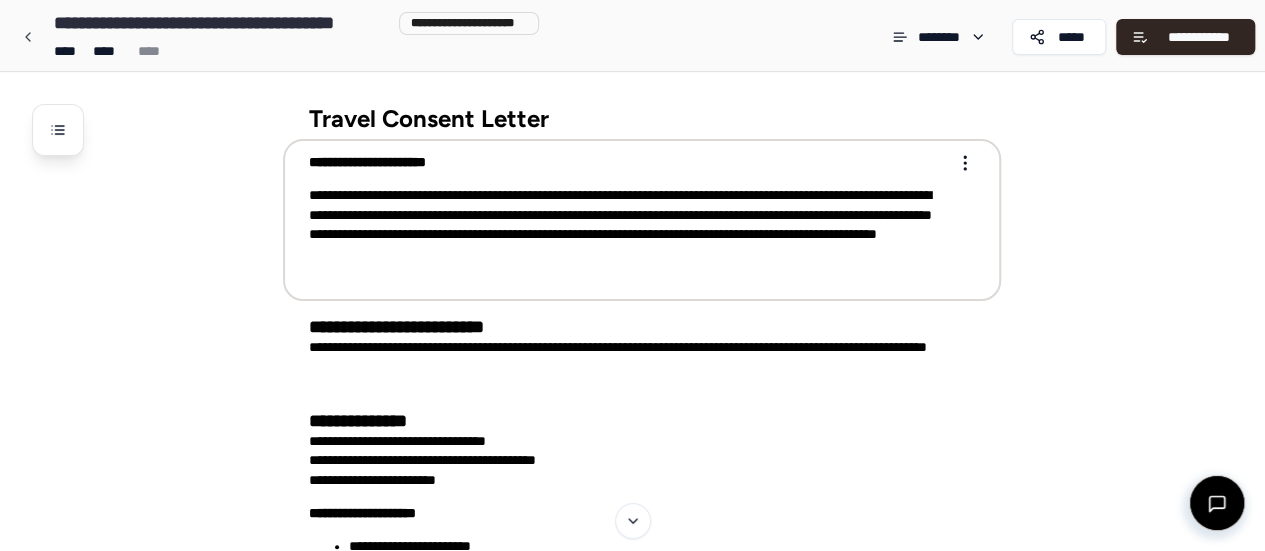 click on "**********" at bounding box center (632, 740) 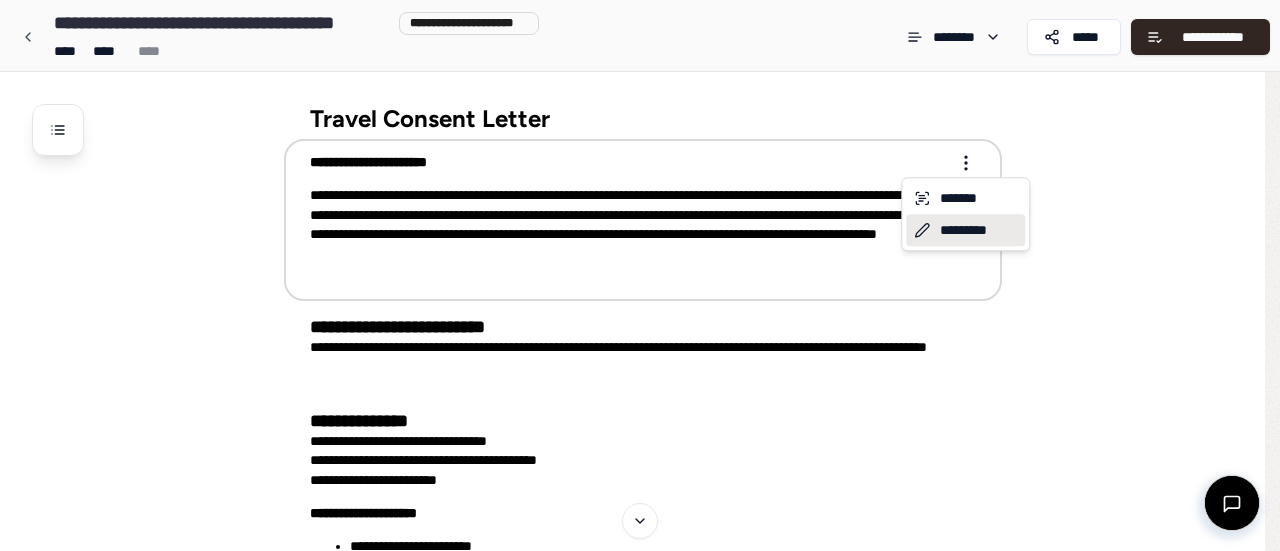 click on "*********" at bounding box center [965, 230] 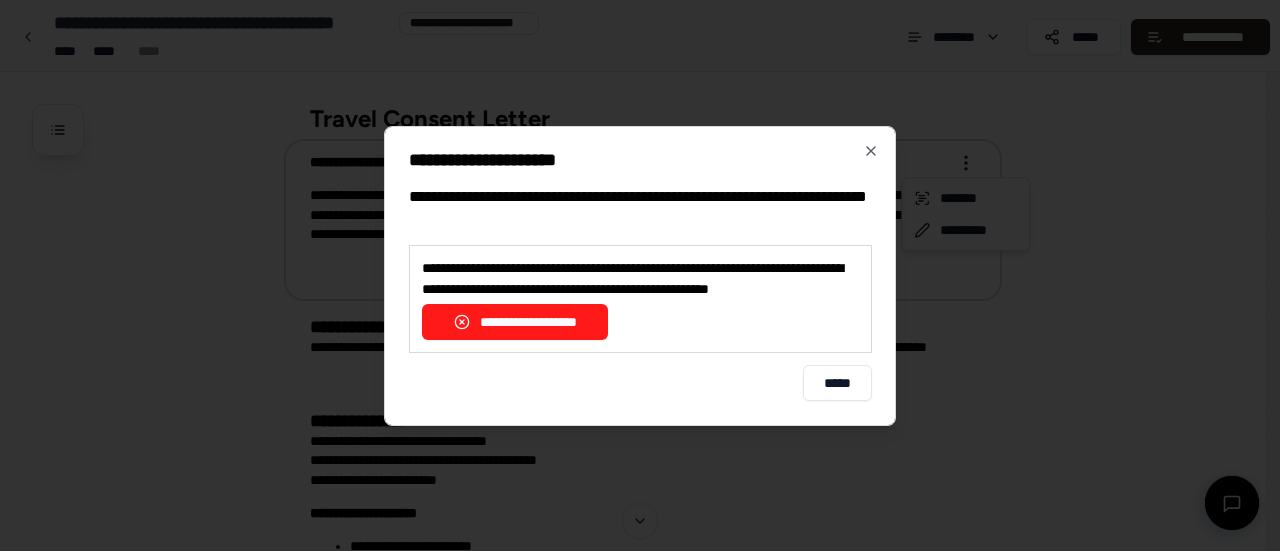 click on "**********" at bounding box center [515, 322] 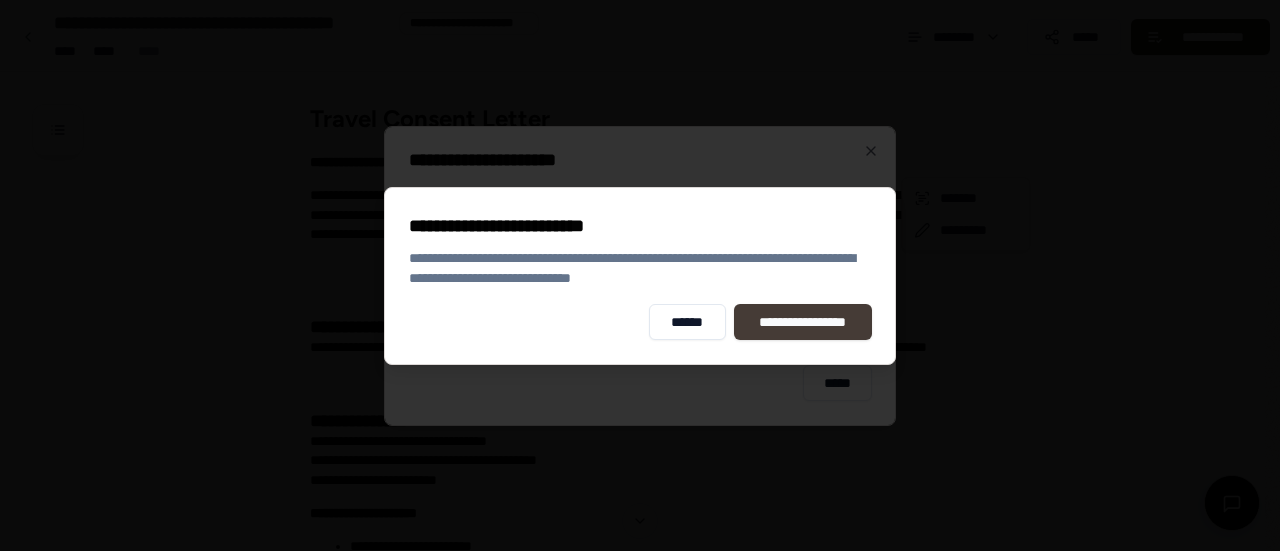 click on "**********" at bounding box center (803, 322) 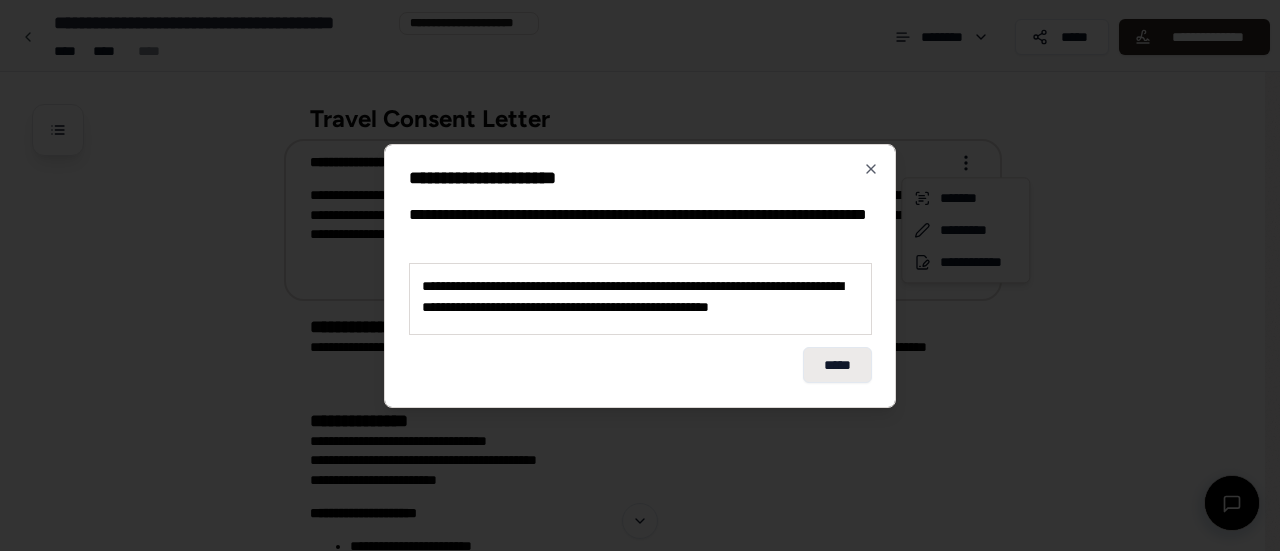 click on "*****" at bounding box center [837, 365] 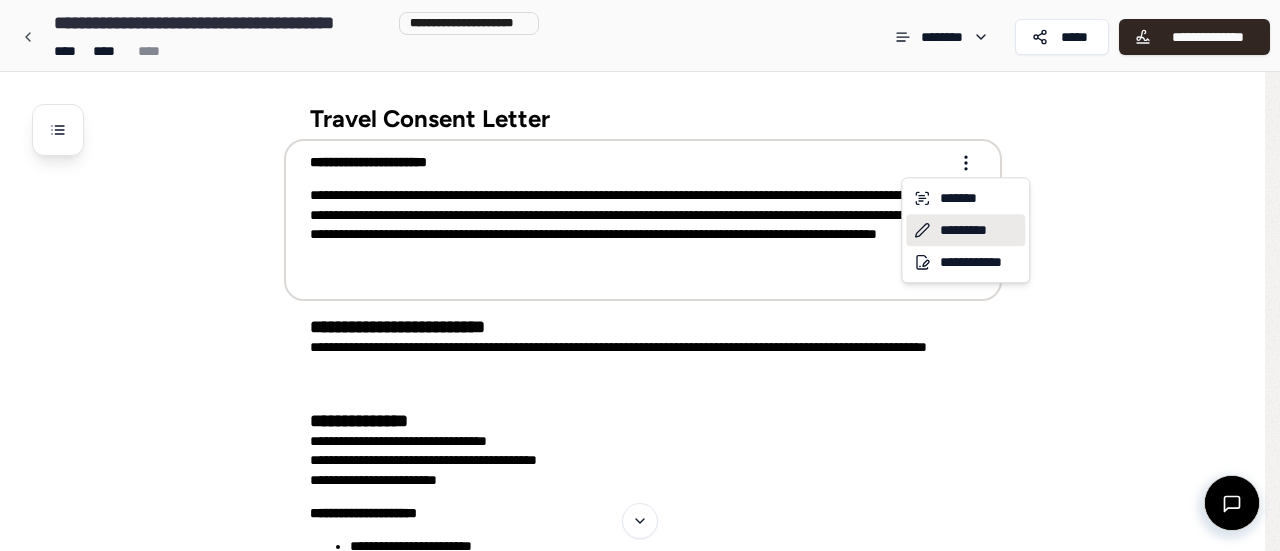 click on "*********" at bounding box center (965, 230) 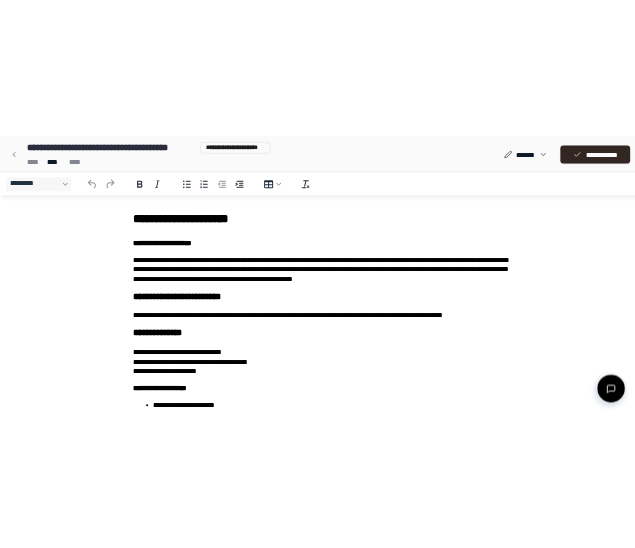 scroll, scrollTop: 0, scrollLeft: 0, axis: both 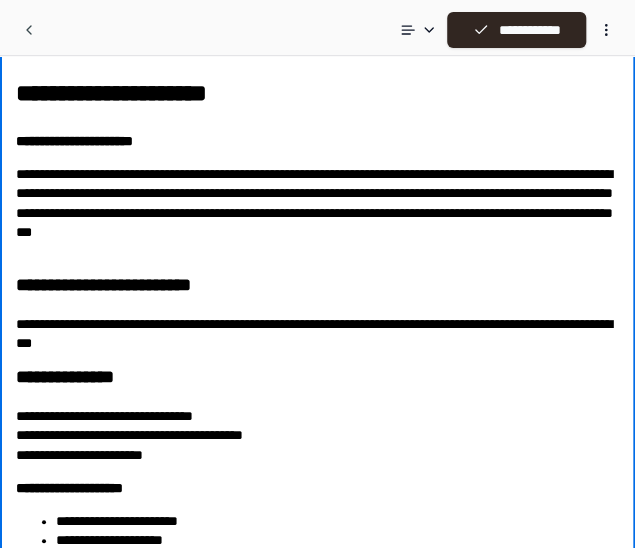 click on "**********" at bounding box center (317, 213) 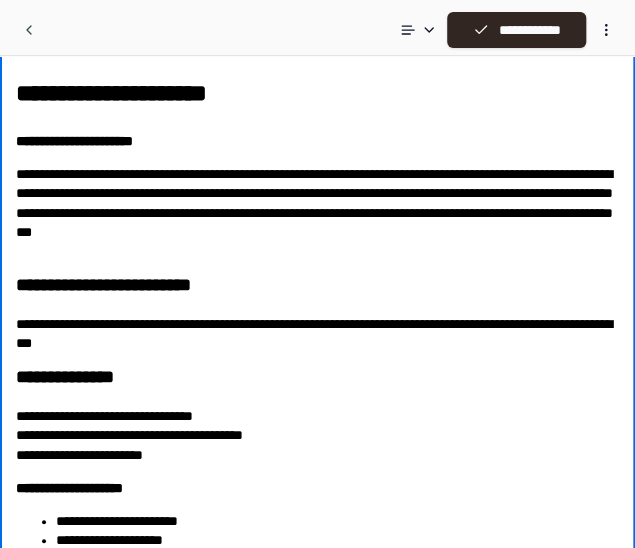 type 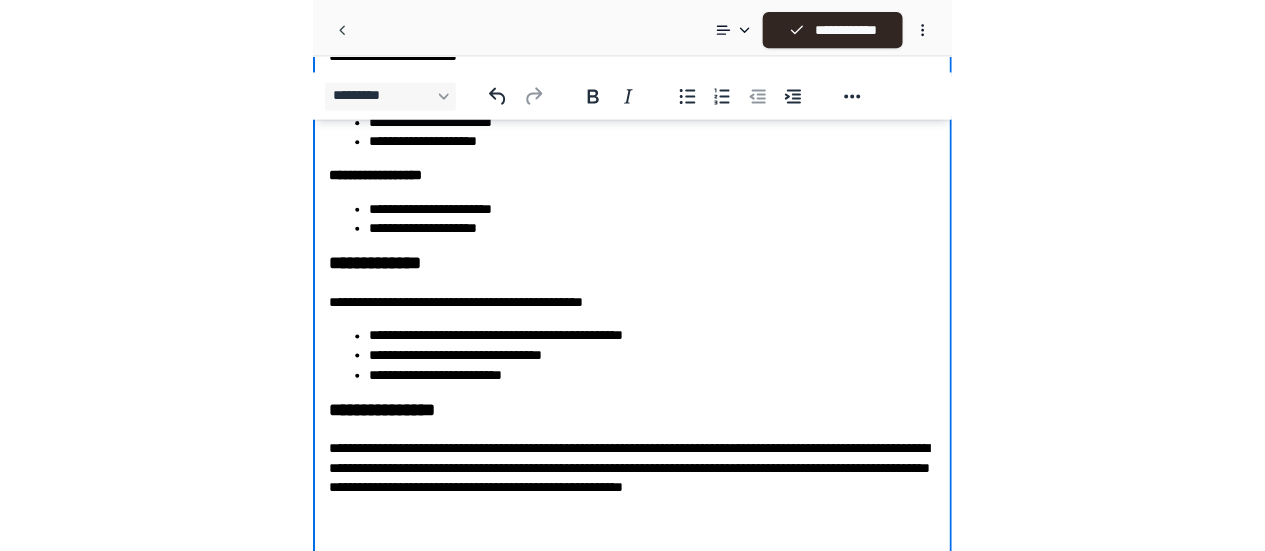 scroll, scrollTop: 453, scrollLeft: 0, axis: vertical 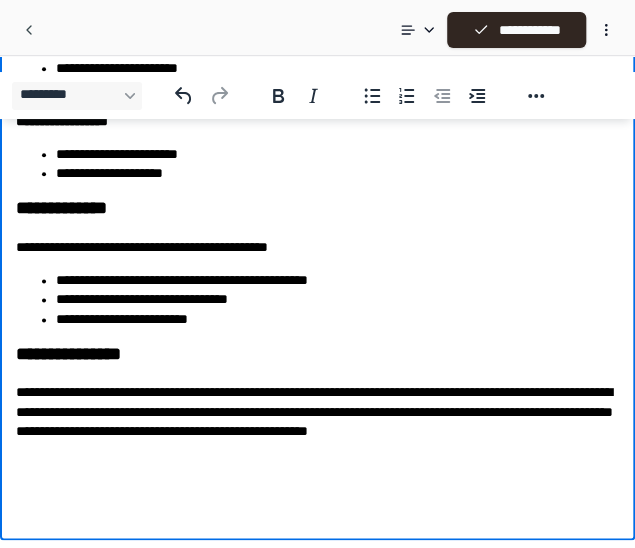 click on "**********" at bounding box center (317, 421) 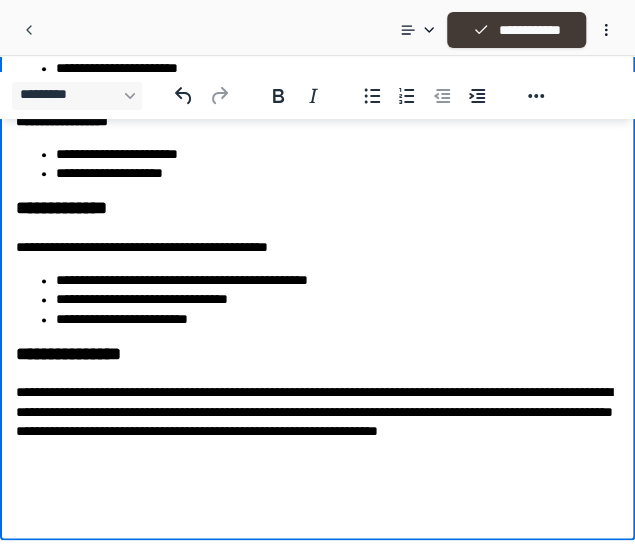 click on "**********" at bounding box center [516, 30] 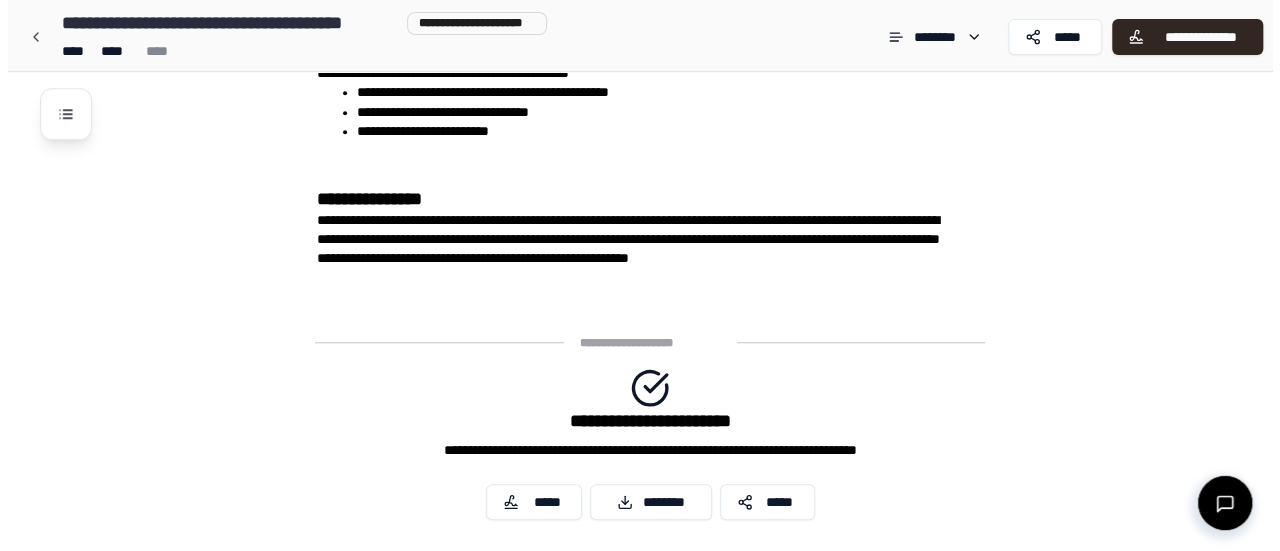 scroll, scrollTop: 705, scrollLeft: 0, axis: vertical 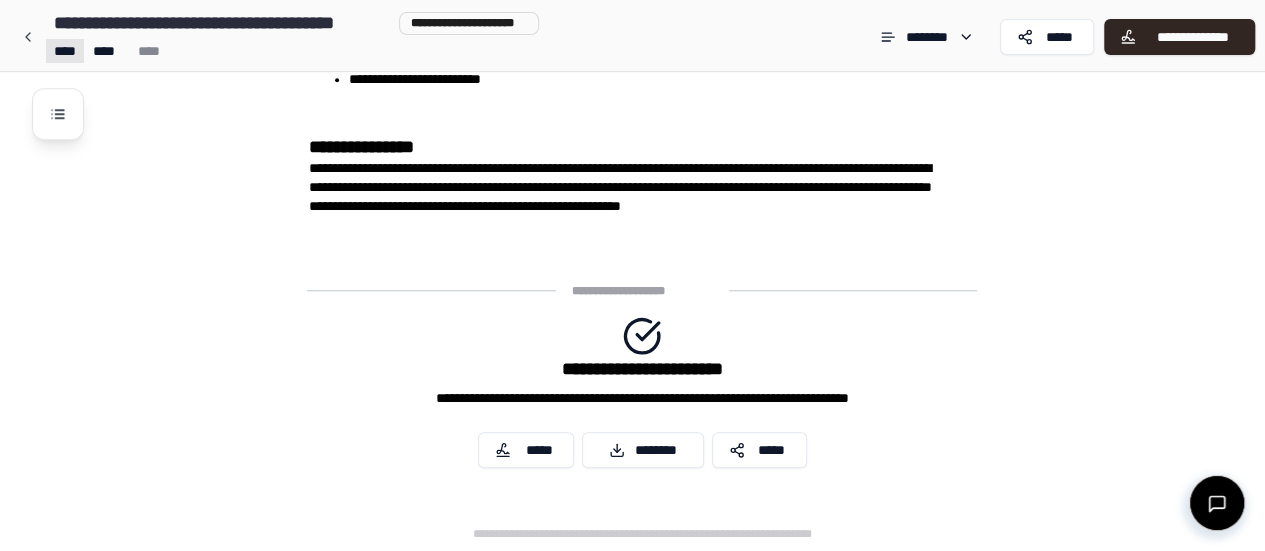 click on "**********" at bounding box center [632, -77] 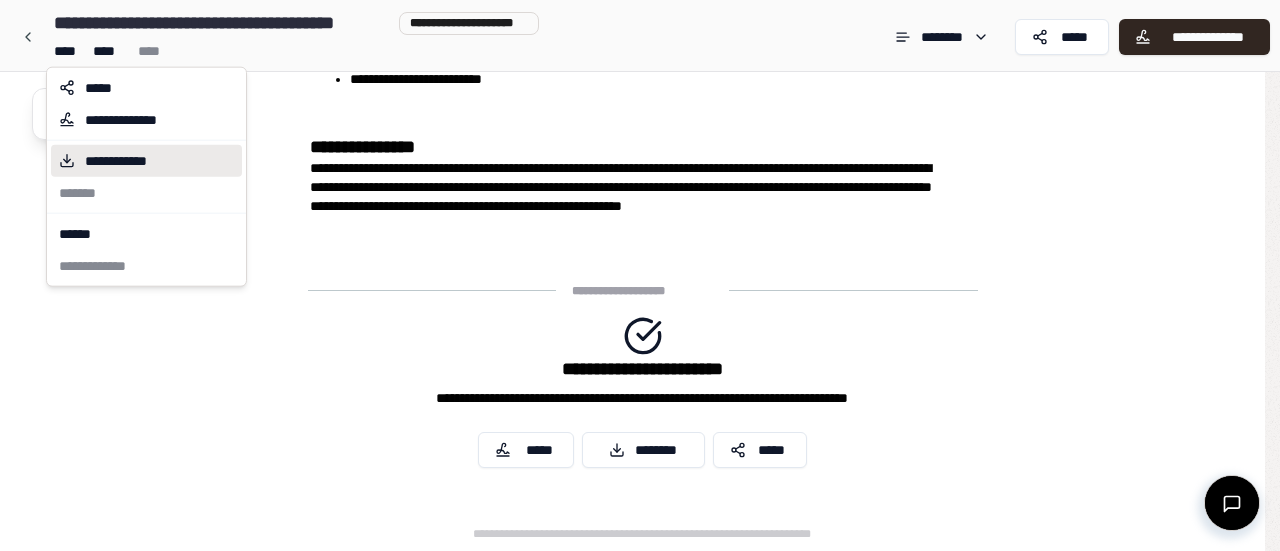 click on "**********" at bounding box center [131, 161] 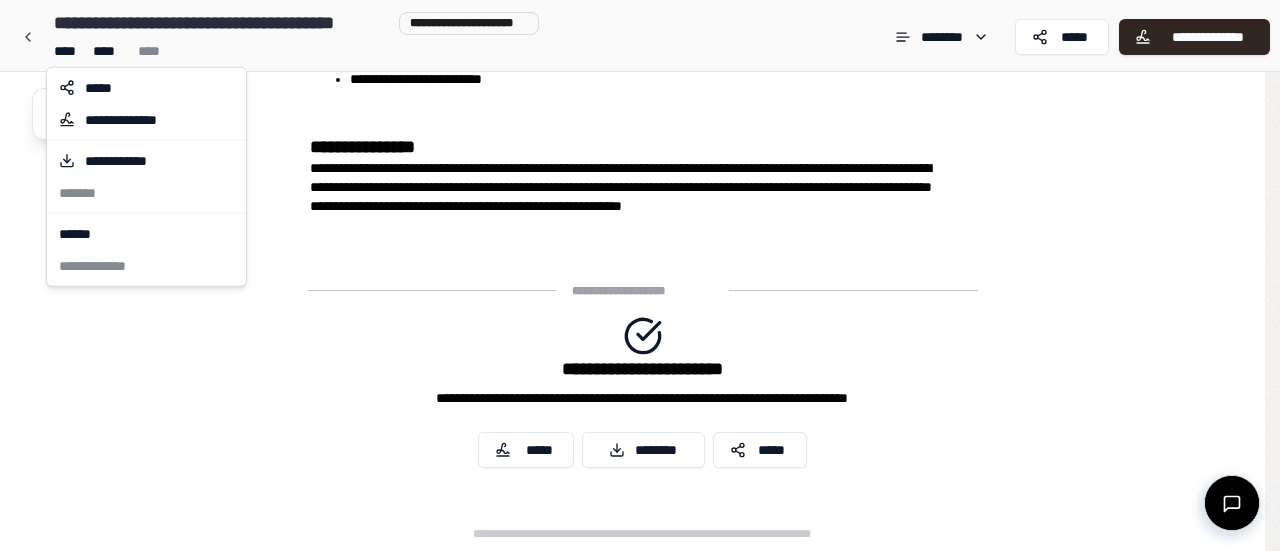 click on "**********" at bounding box center (640, -77) 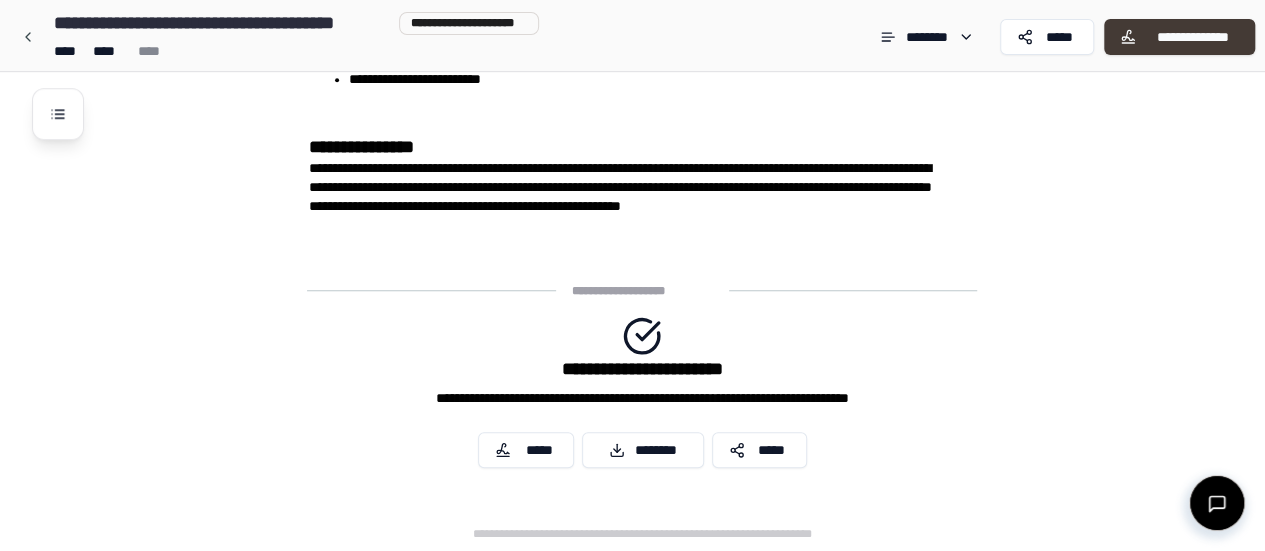 click on "**********" at bounding box center [1192, 37] 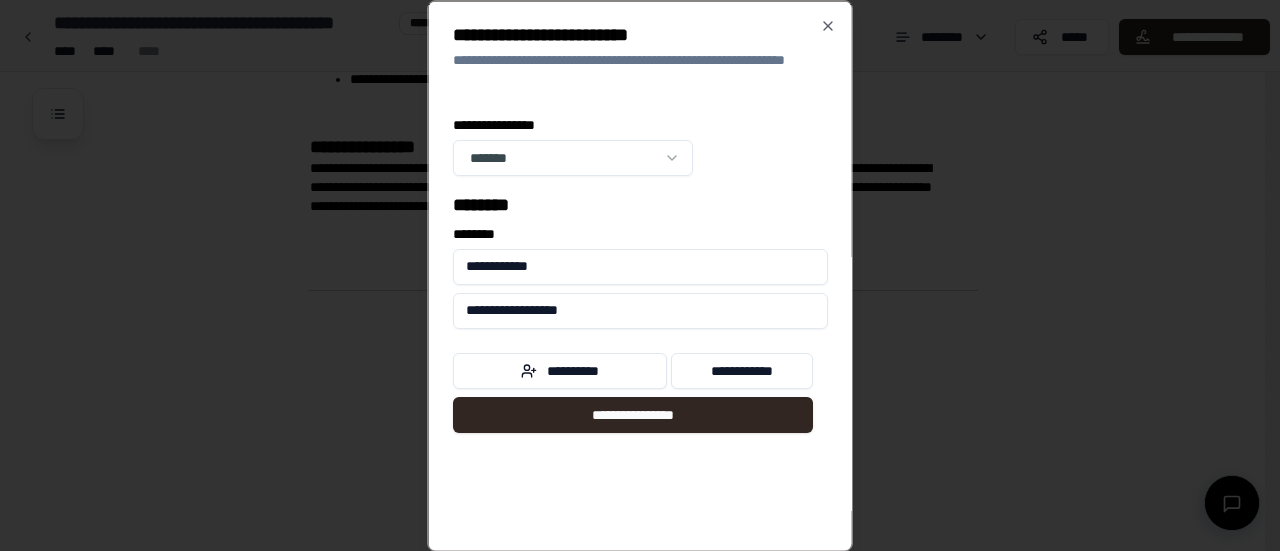 drag, startPoint x: 539, startPoint y: 264, endPoint x: 455, endPoint y: 261, distance: 84.05355 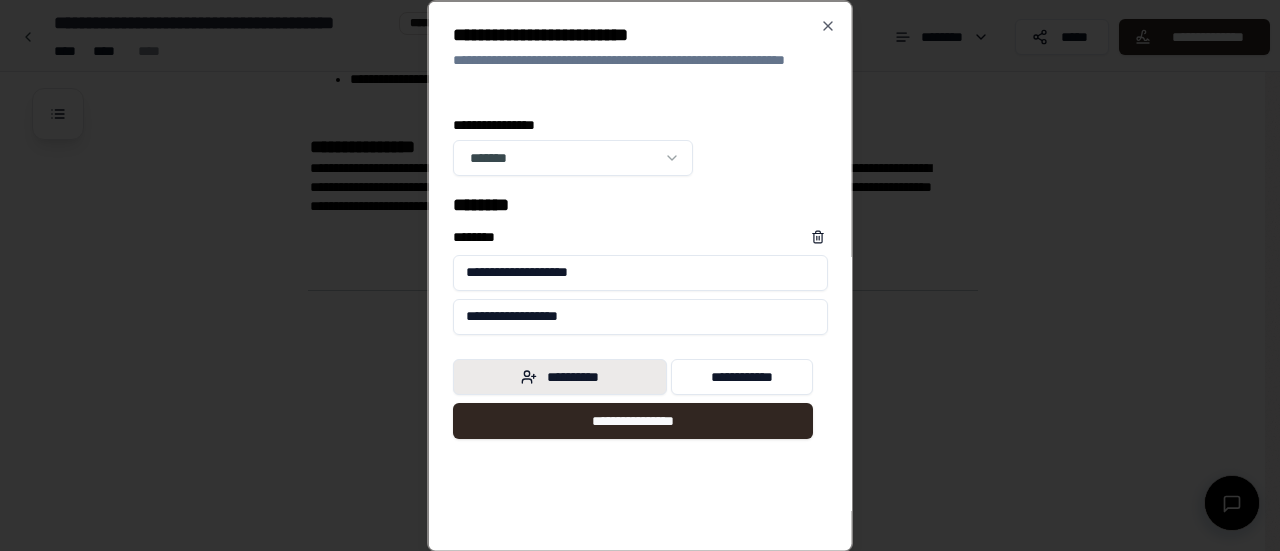 type on "**********" 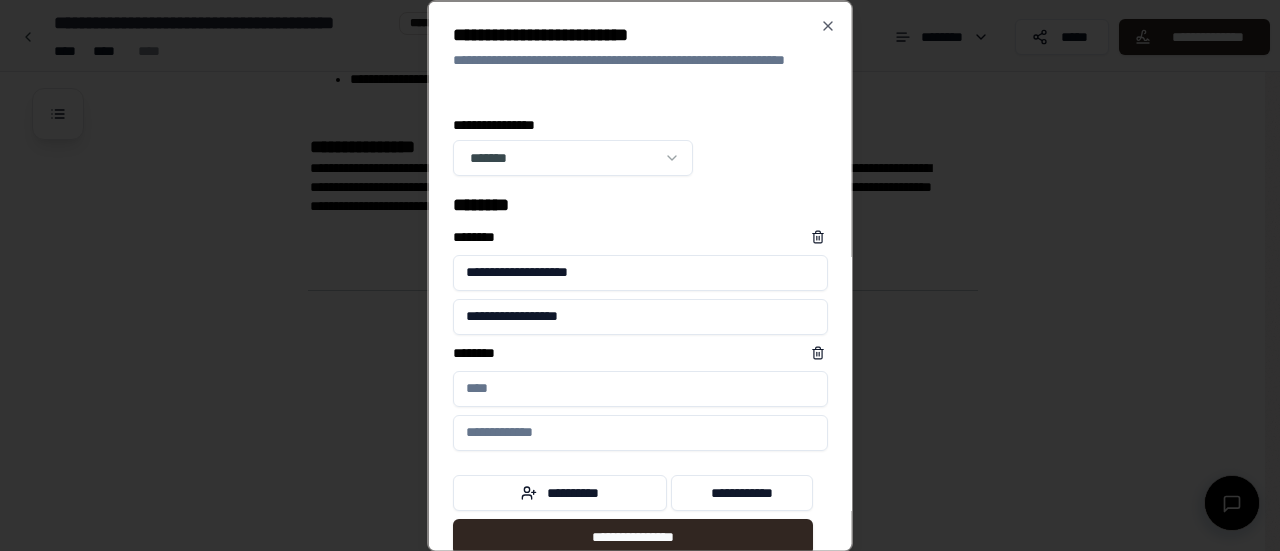 click on "******   *" at bounding box center [640, 396] 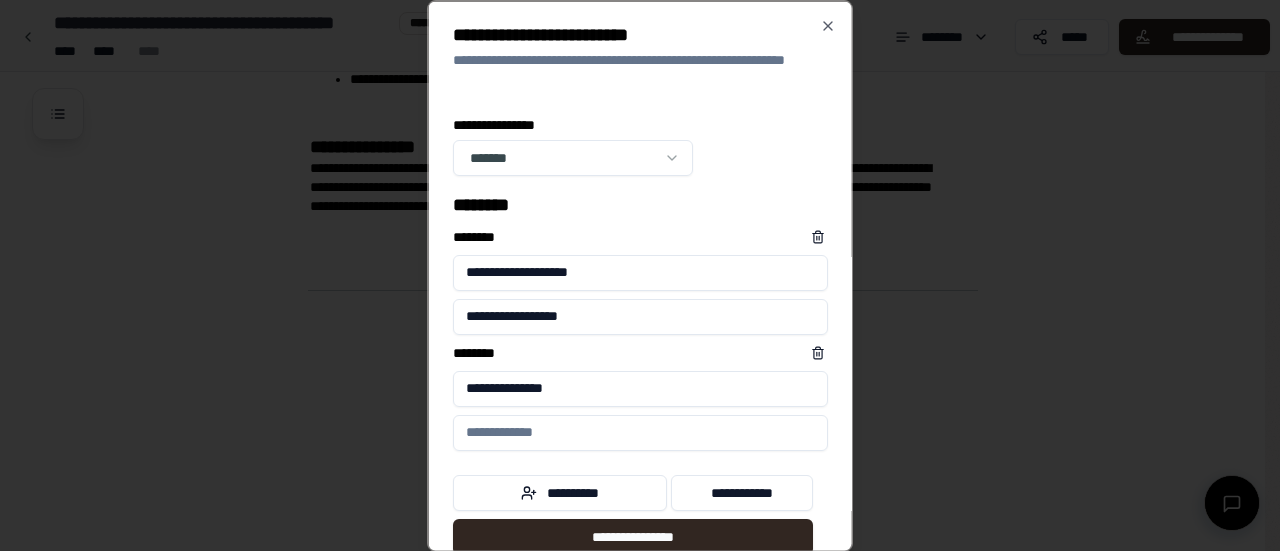 type on "**********" 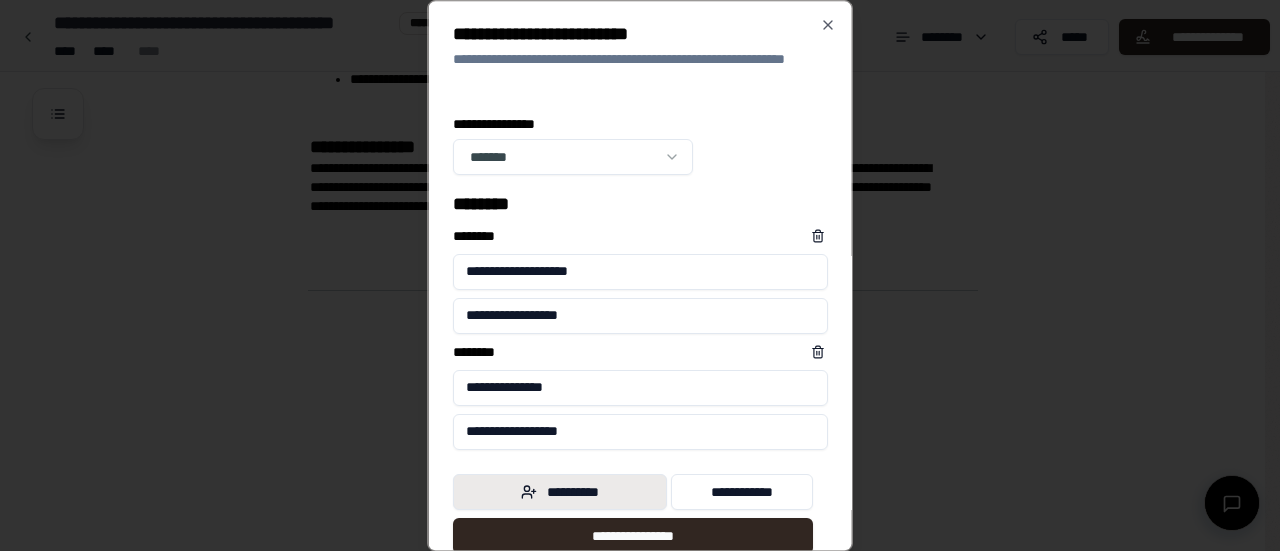 scroll, scrollTop: 38, scrollLeft: 0, axis: vertical 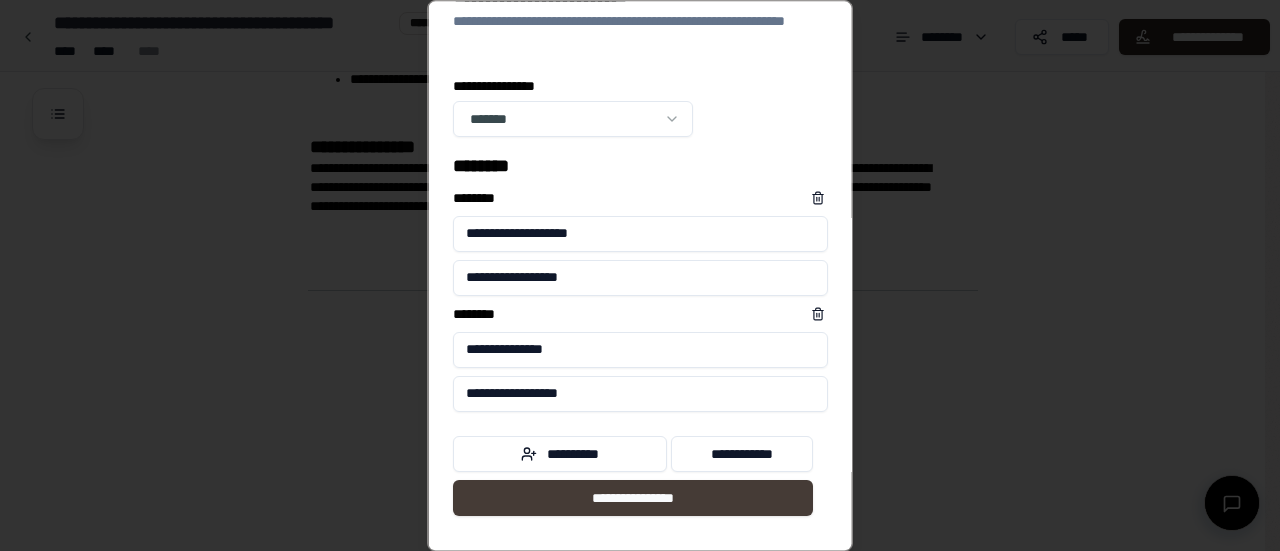 click on "**********" at bounding box center (633, 498) 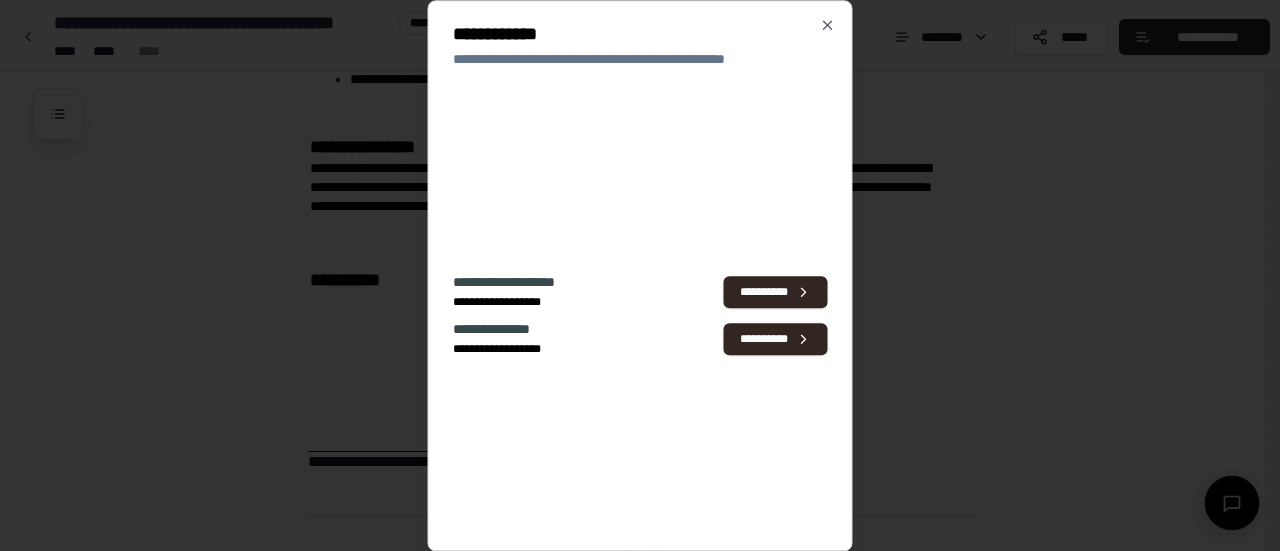 scroll, scrollTop: 930, scrollLeft: 0, axis: vertical 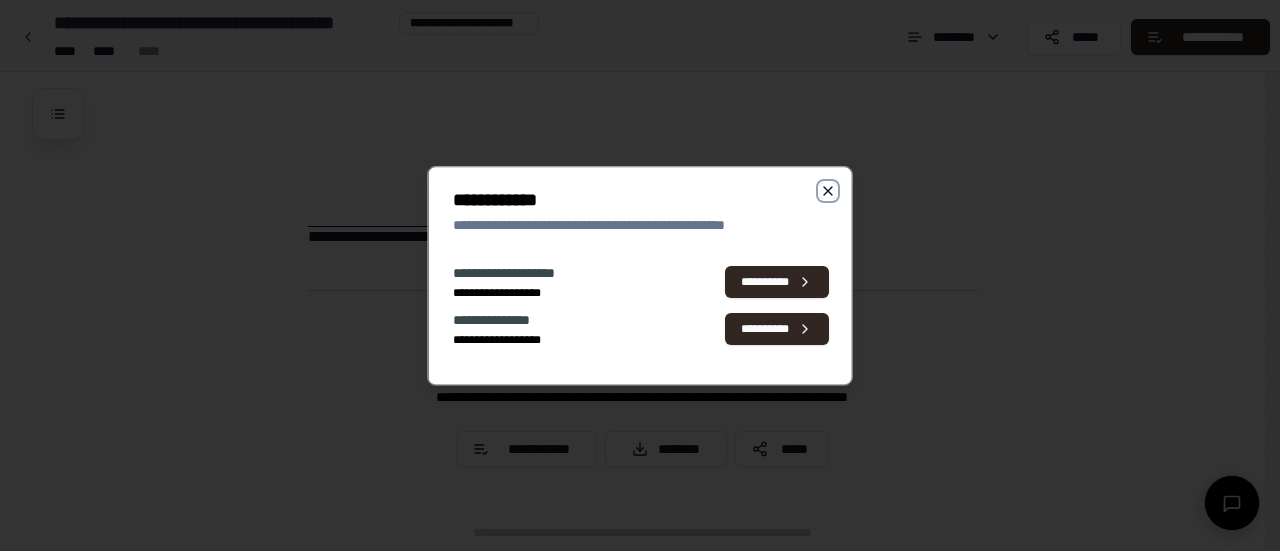 click 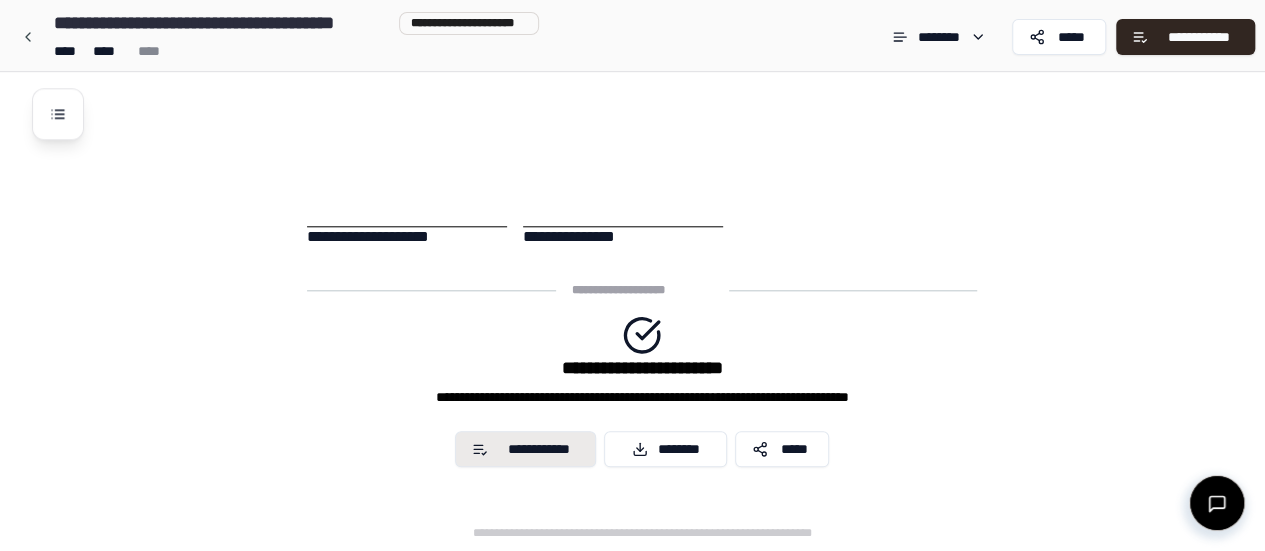 click on "**********" at bounding box center [538, 449] 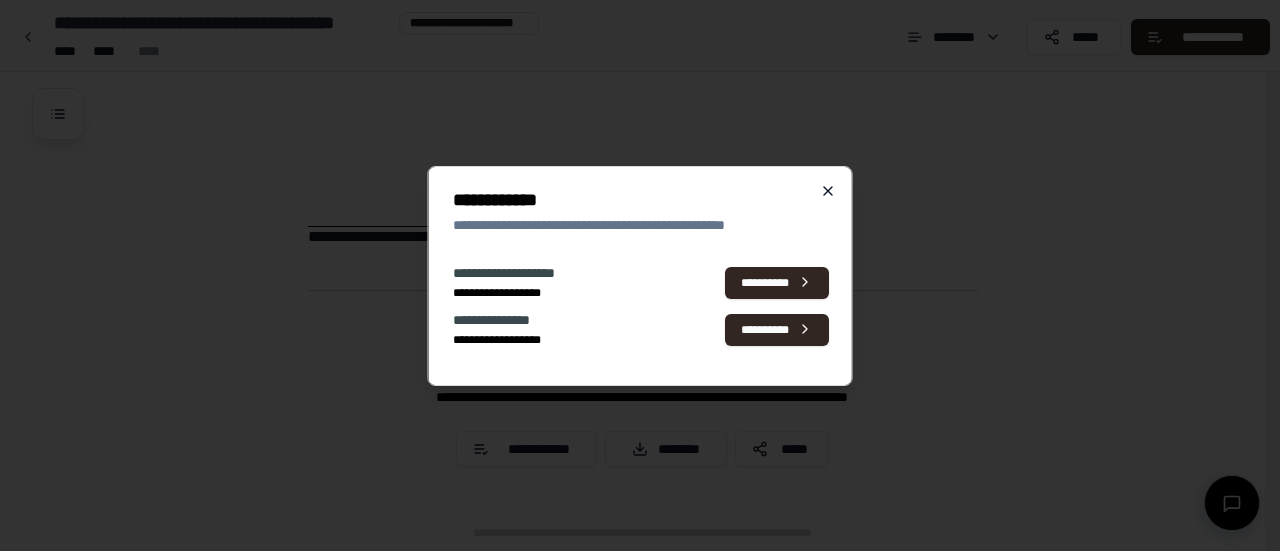 click 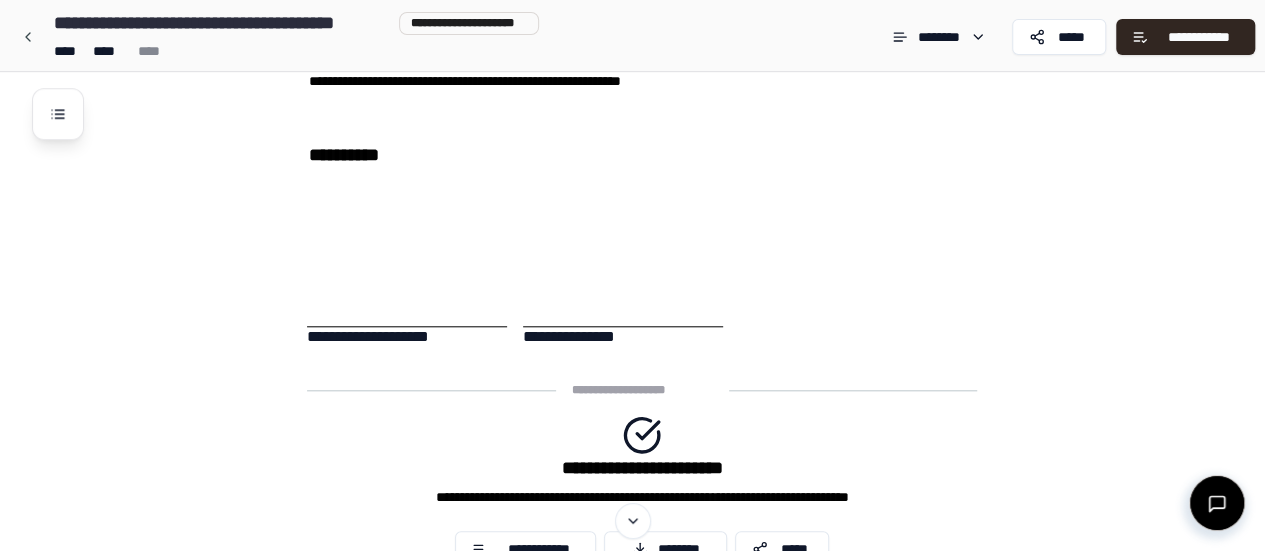 scroll, scrollTop: 930, scrollLeft: 0, axis: vertical 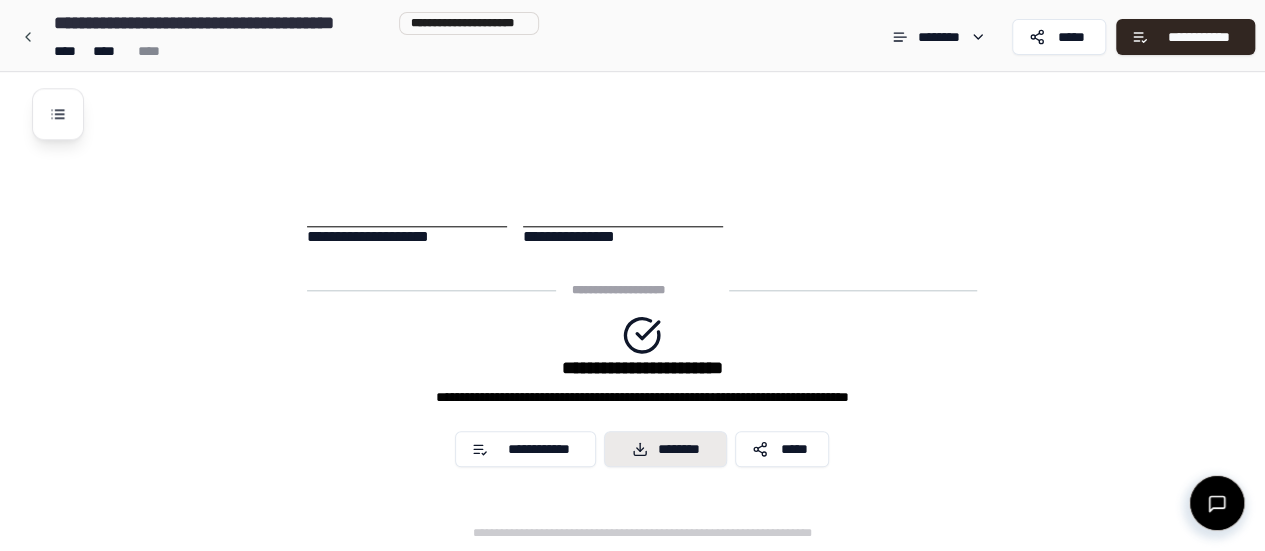 click on "********" at bounding box center (665, 449) 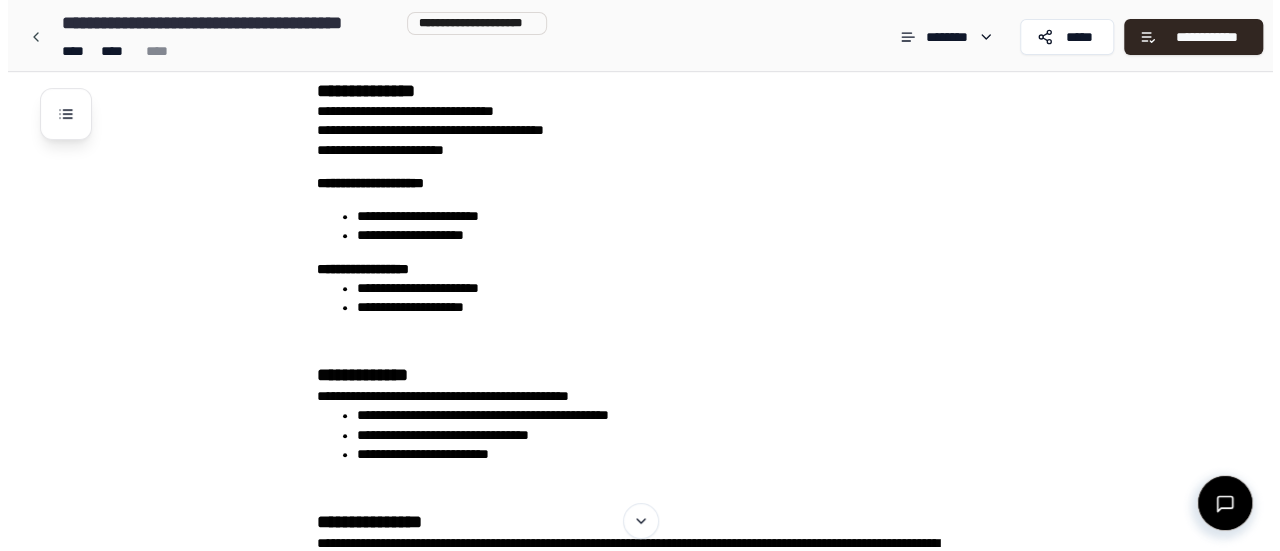 scroll, scrollTop: 0, scrollLeft: 0, axis: both 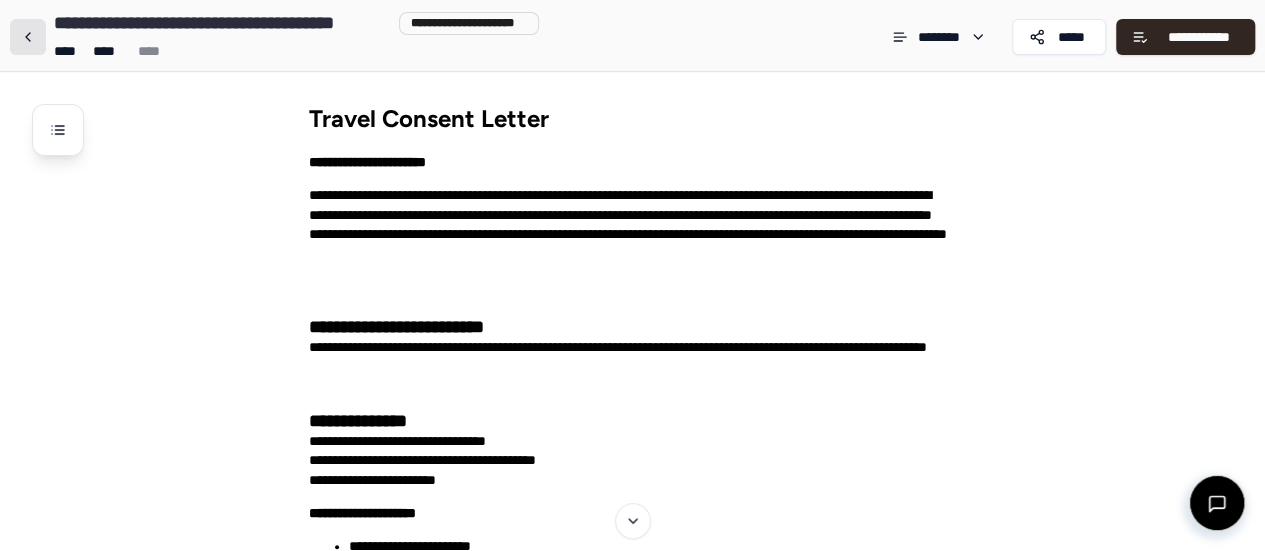 click at bounding box center (28, 37) 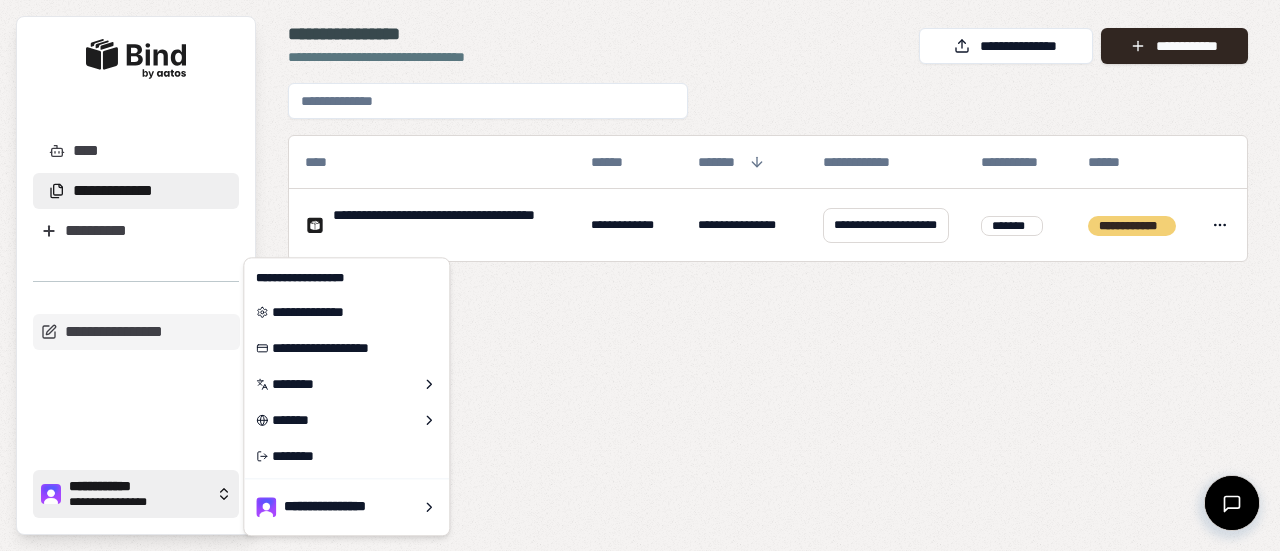 click 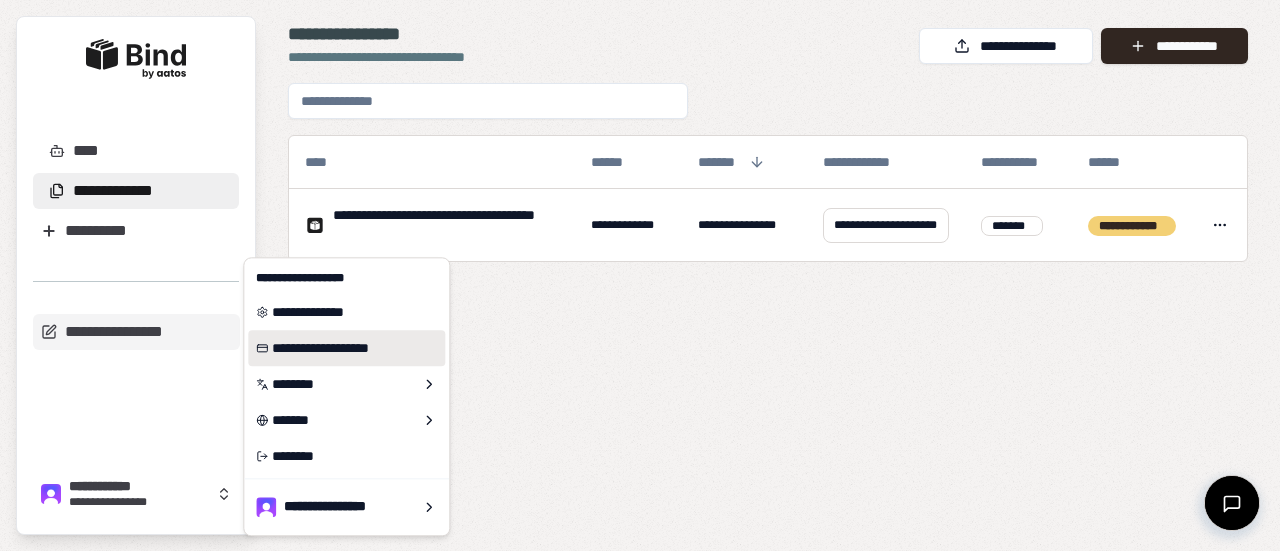 click on "**********" at bounding box center (346, 348) 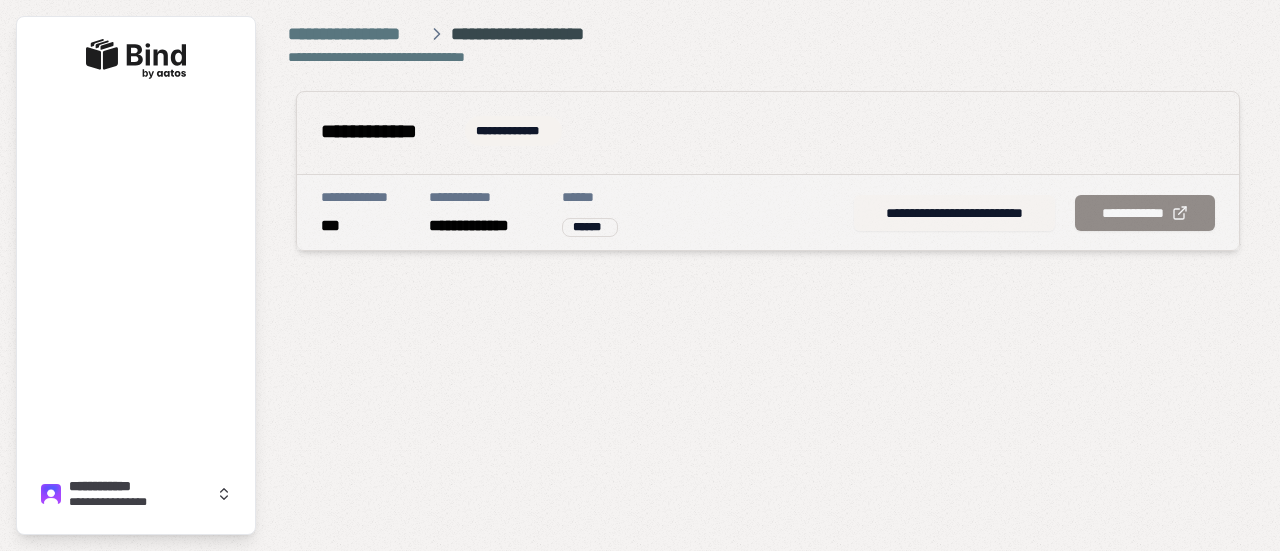 click on "**********" at bounding box center [954, 213] 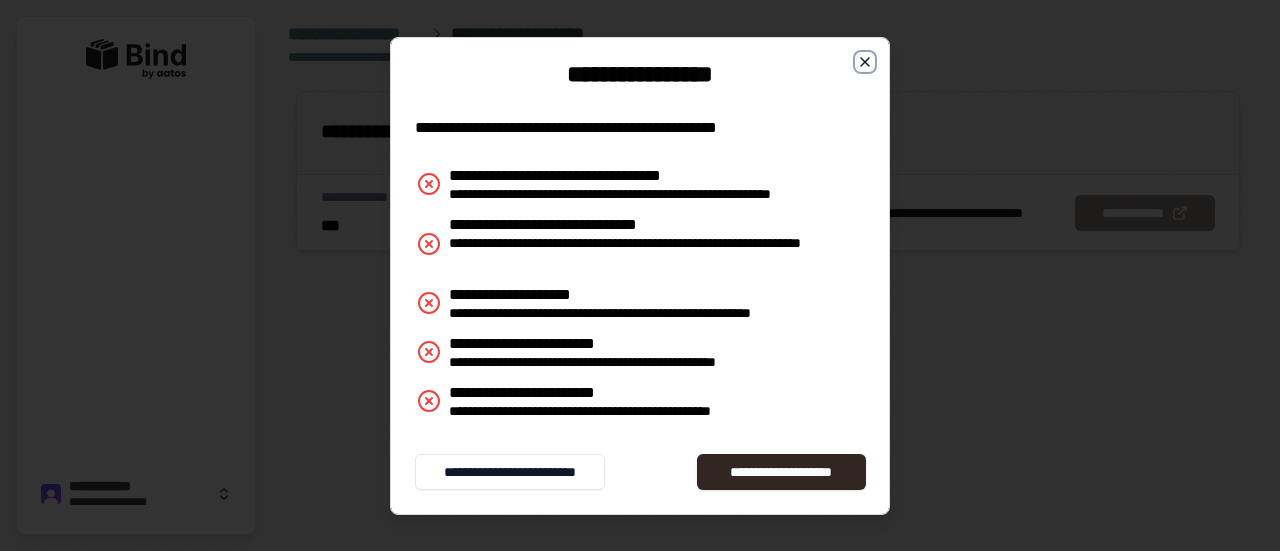 click 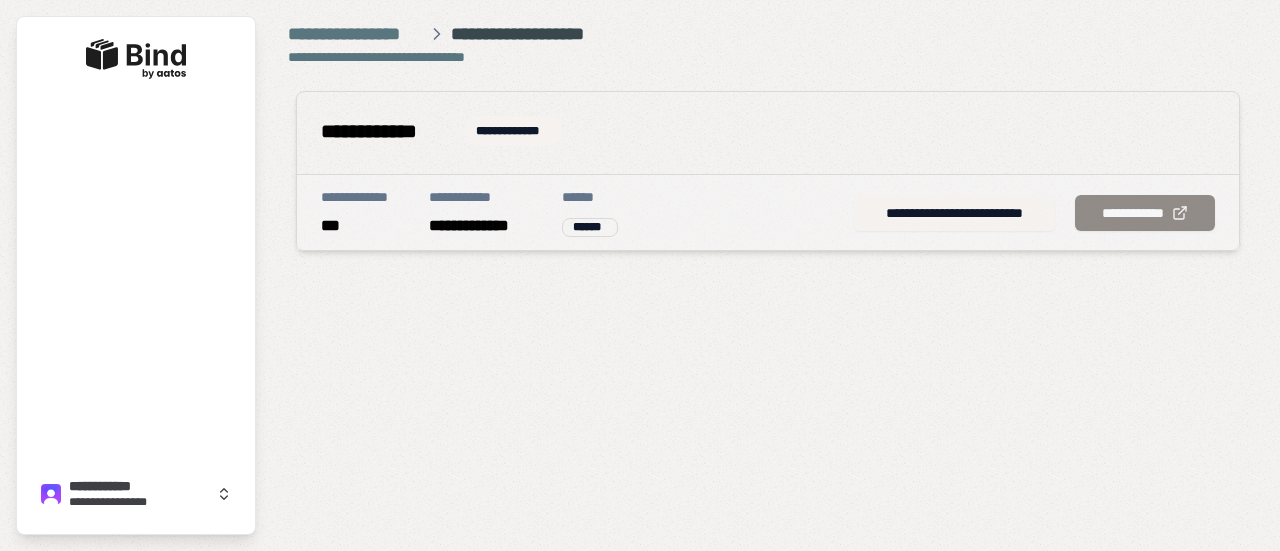 click on "**********" at bounding box center (954, 213) 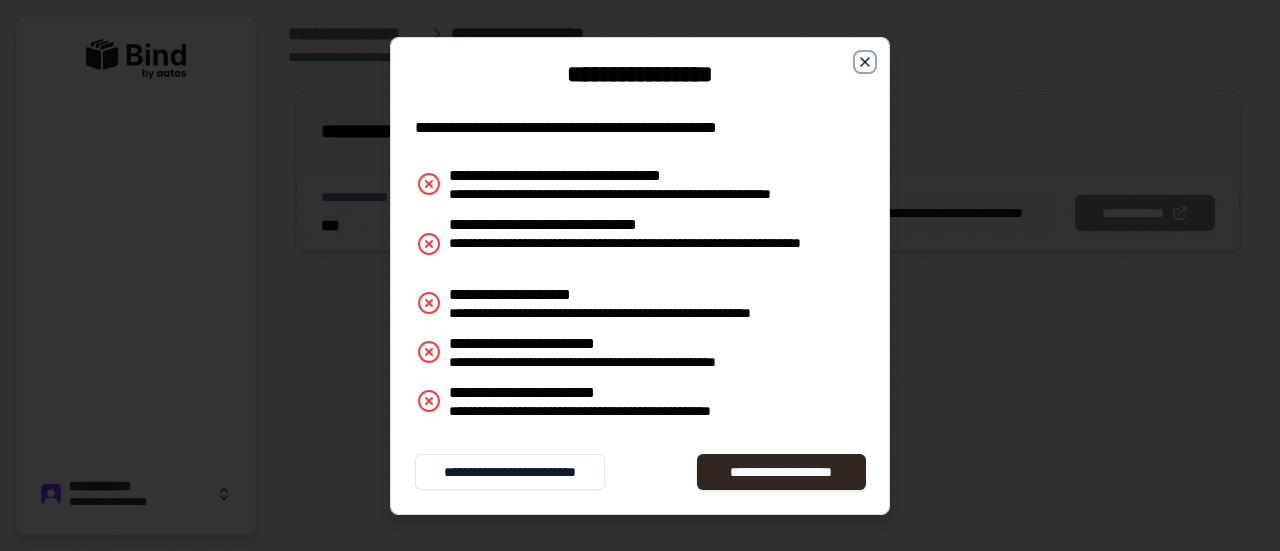 click 